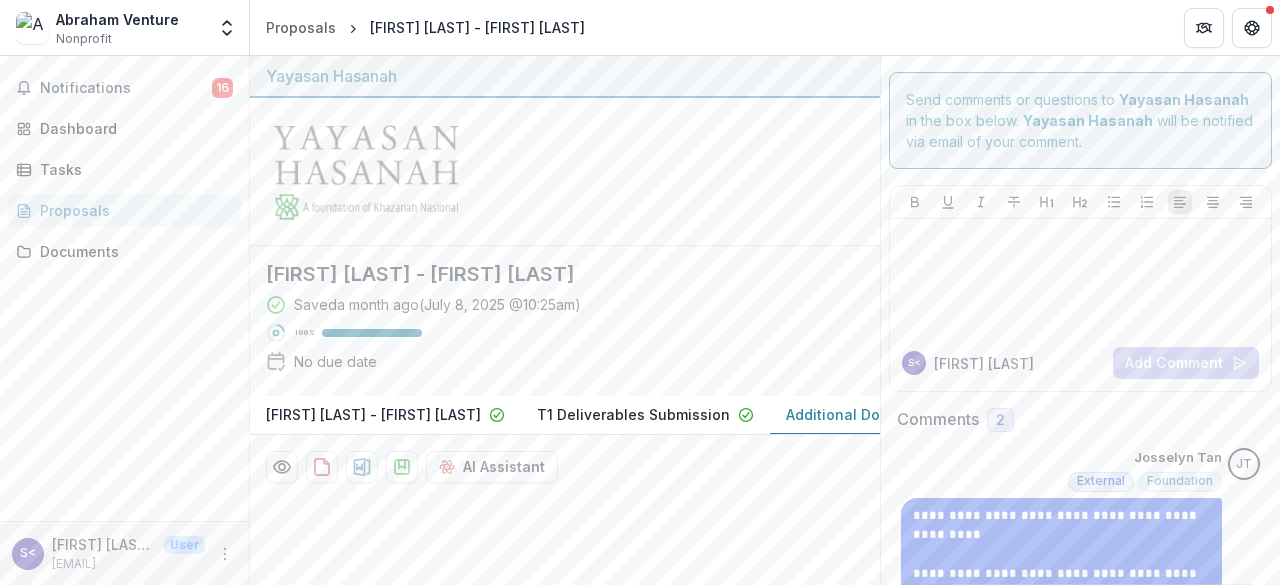 scroll, scrollTop: 0, scrollLeft: 0, axis: both 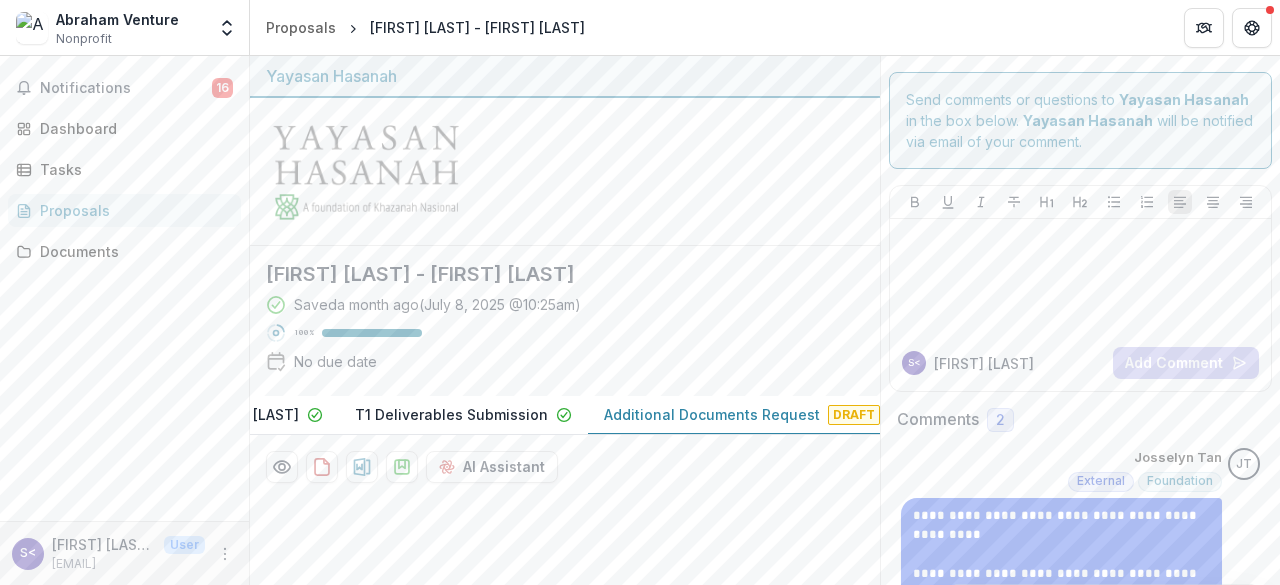 click on "Additional Documents Request" at bounding box center (712, 414) 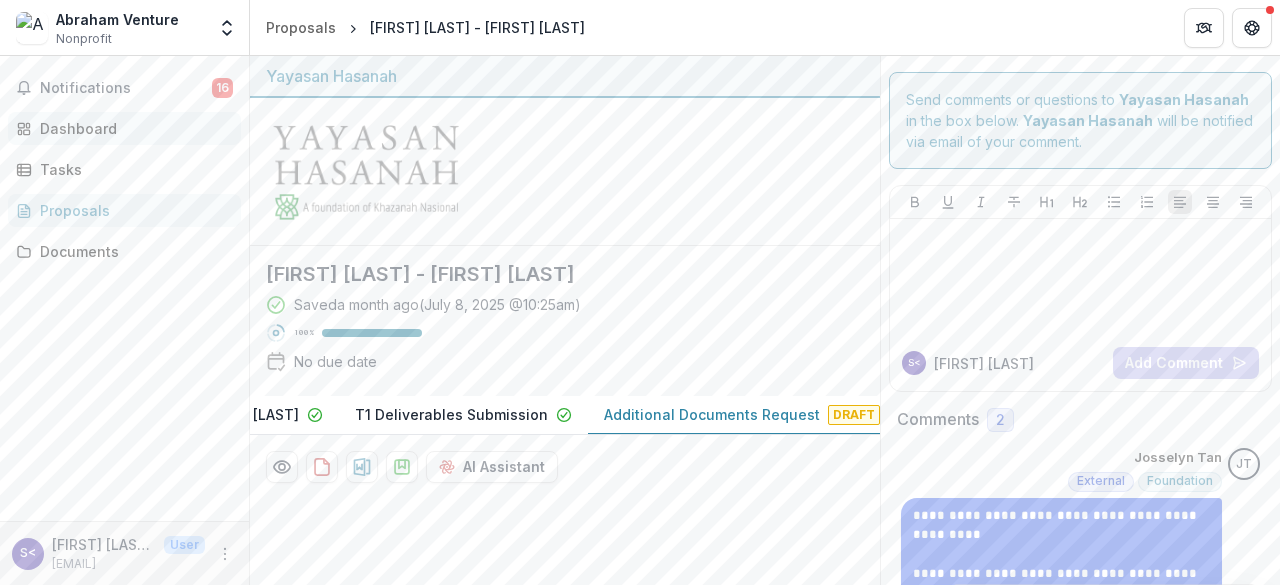 click on "Dashboard" at bounding box center (124, 128) 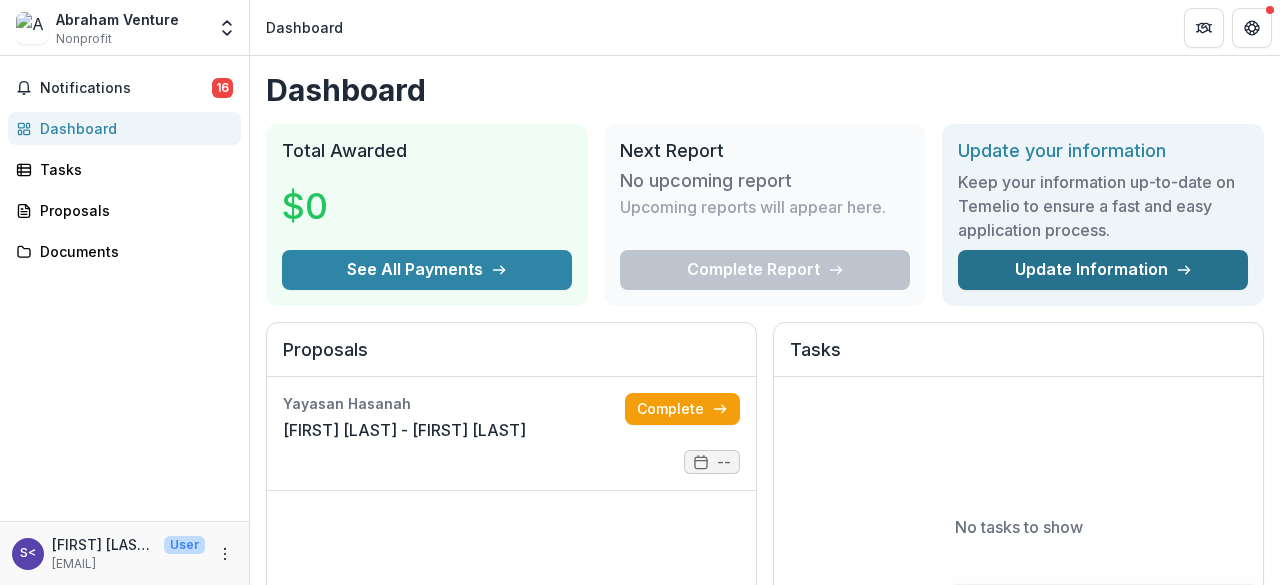 click on "Update Information" at bounding box center (1103, 270) 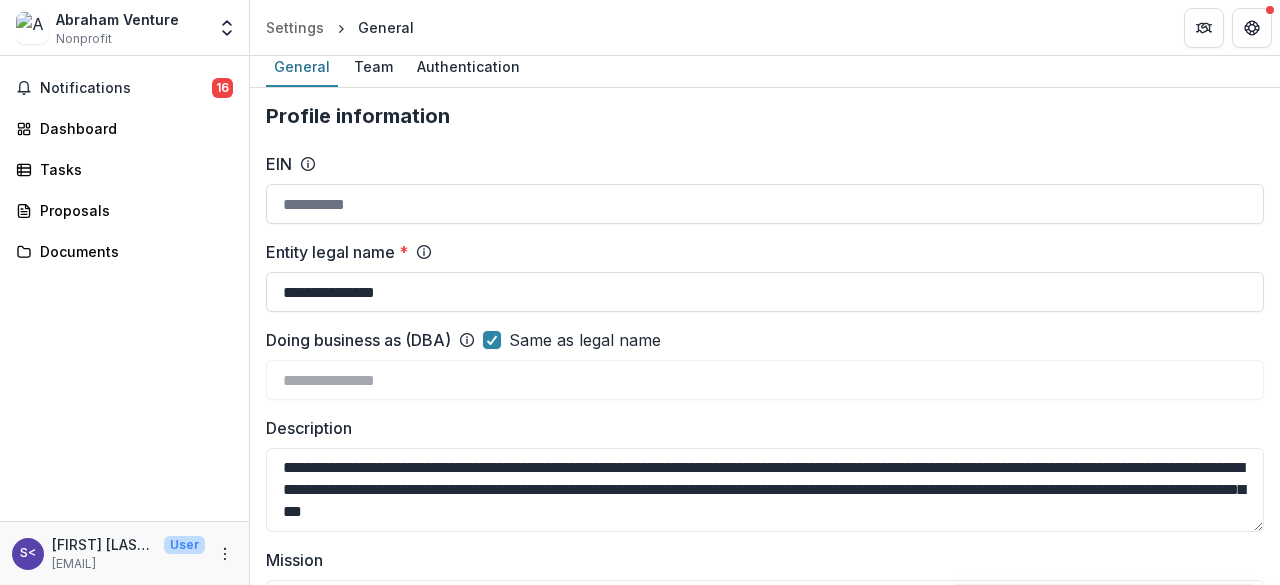 scroll, scrollTop: 0, scrollLeft: 0, axis: both 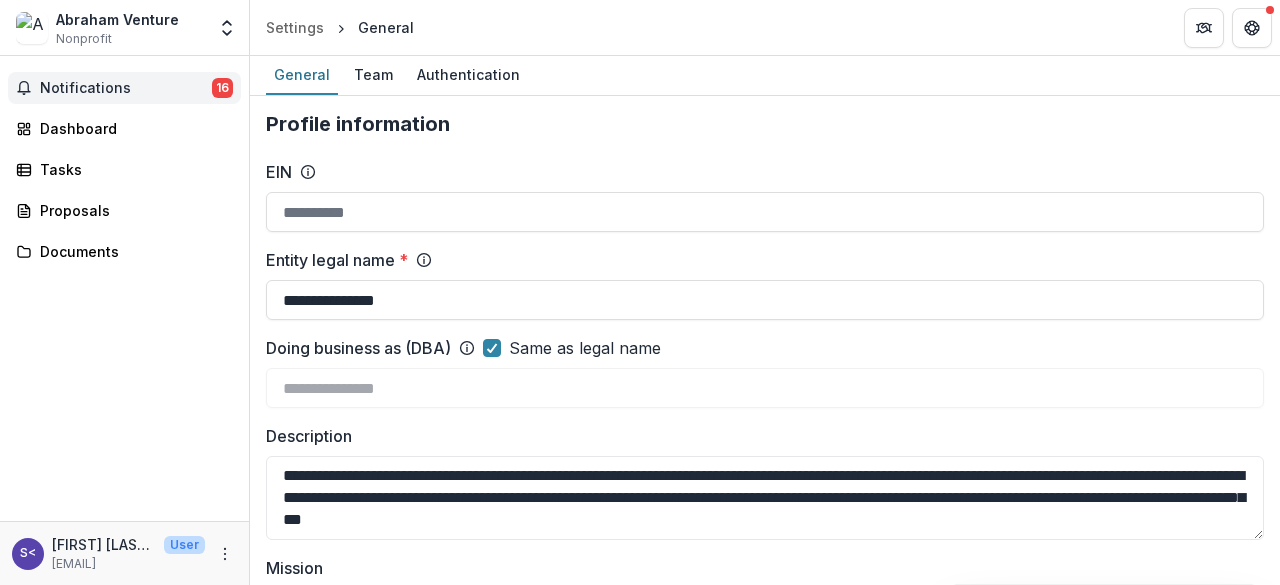 click on "Notifications" at bounding box center [126, 88] 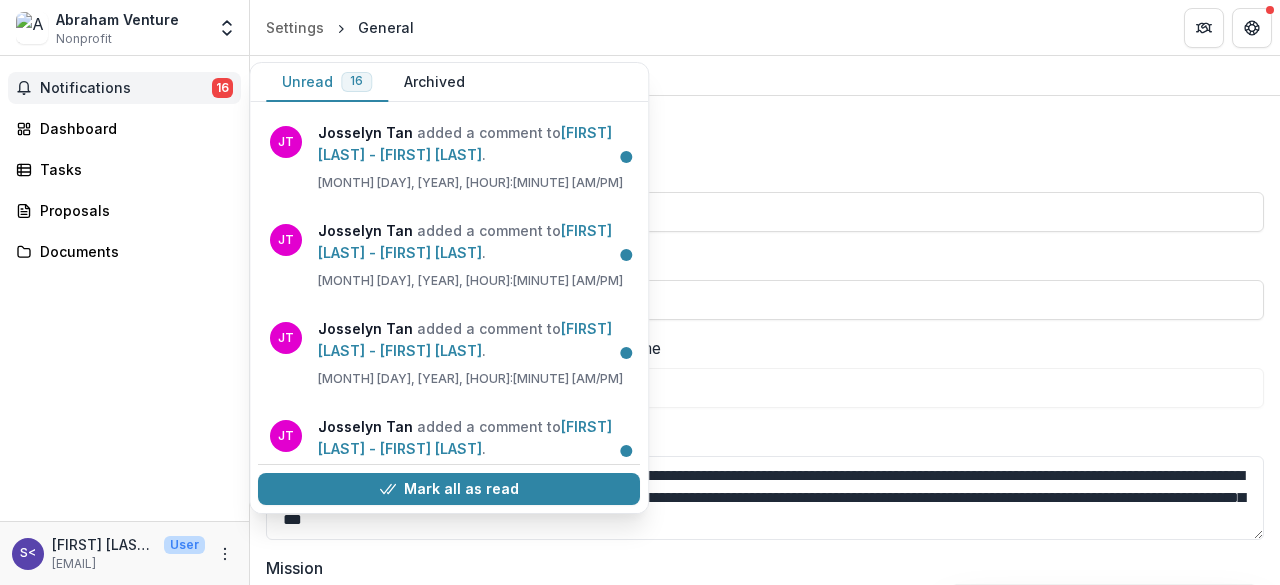 click on "Notifications" at bounding box center (126, 88) 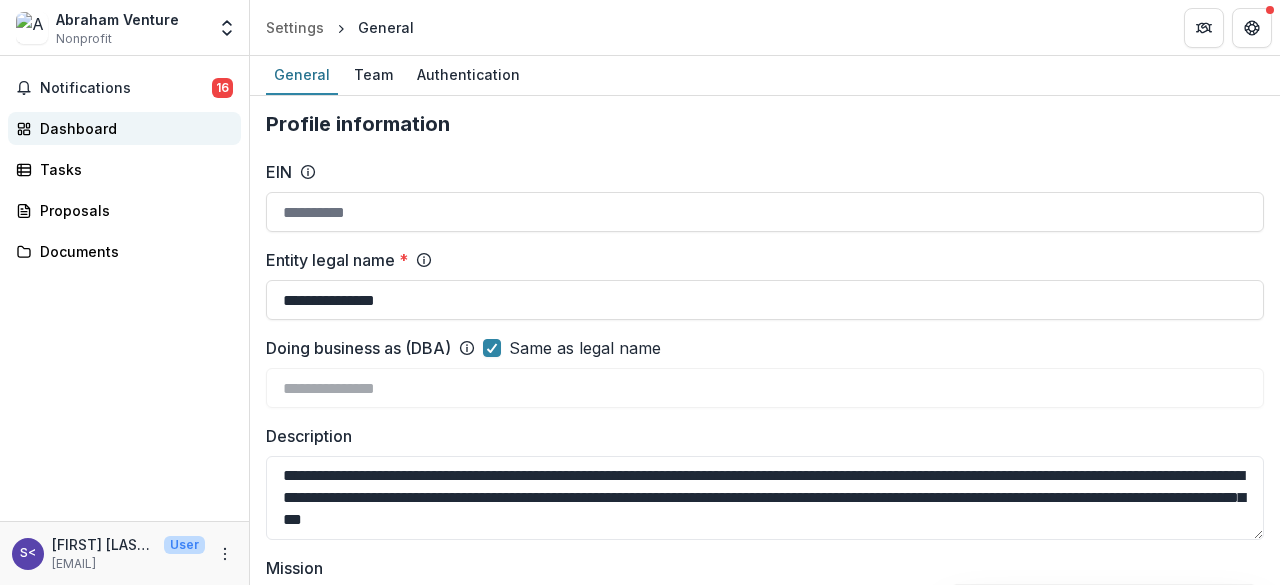 click on "Dashboard" at bounding box center [132, 128] 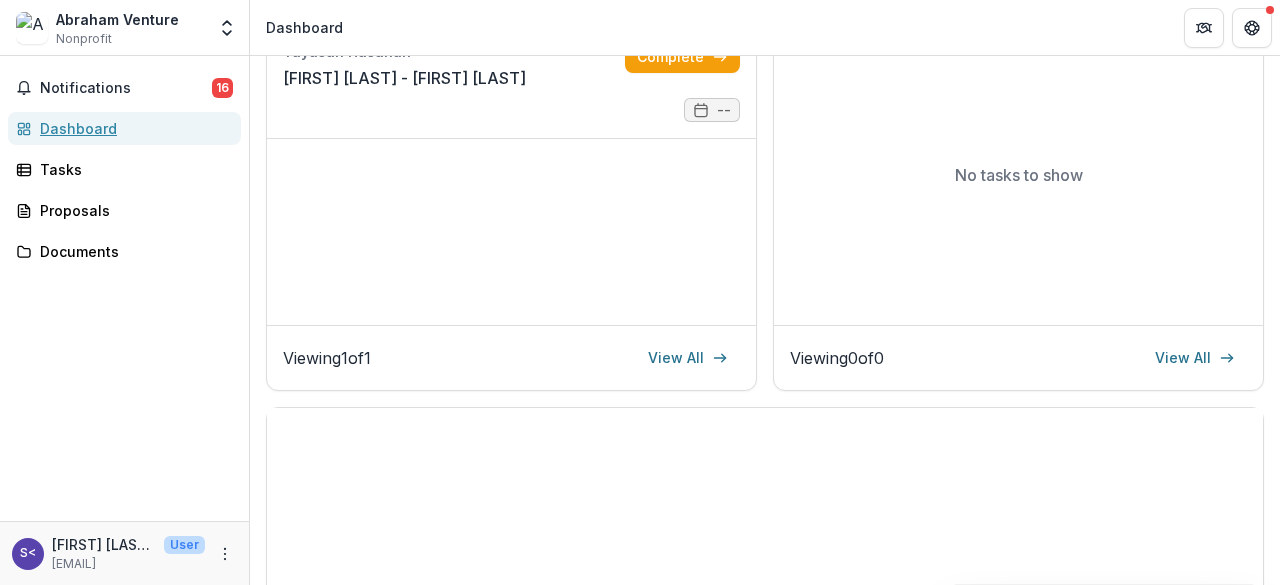 scroll, scrollTop: 0, scrollLeft: 0, axis: both 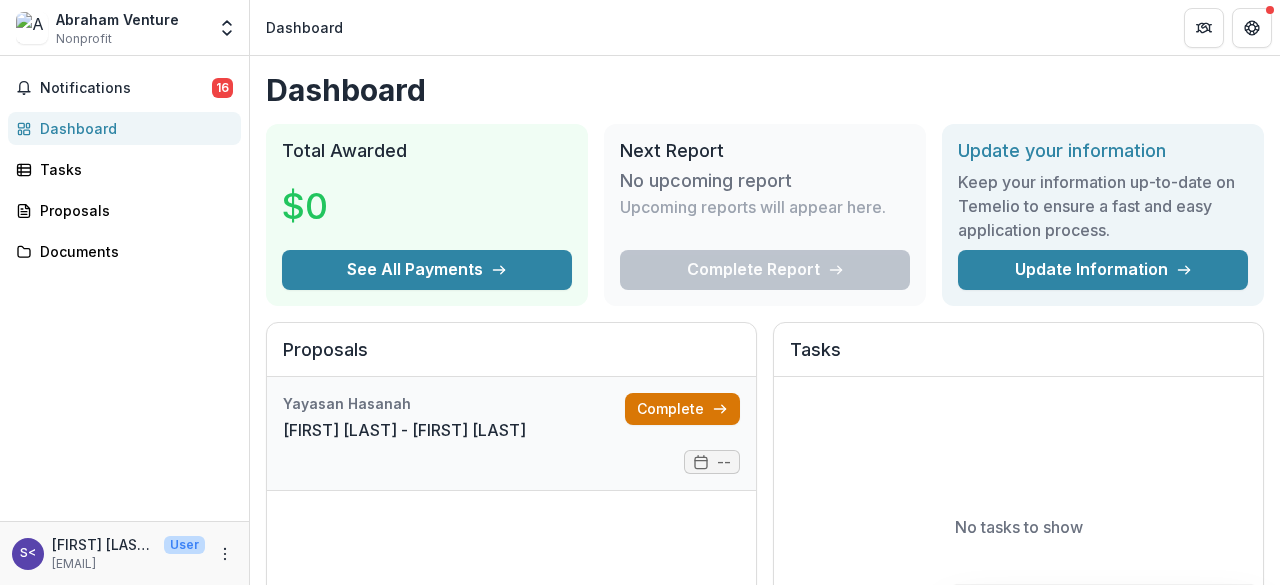 click on "Complete" at bounding box center (682, 409) 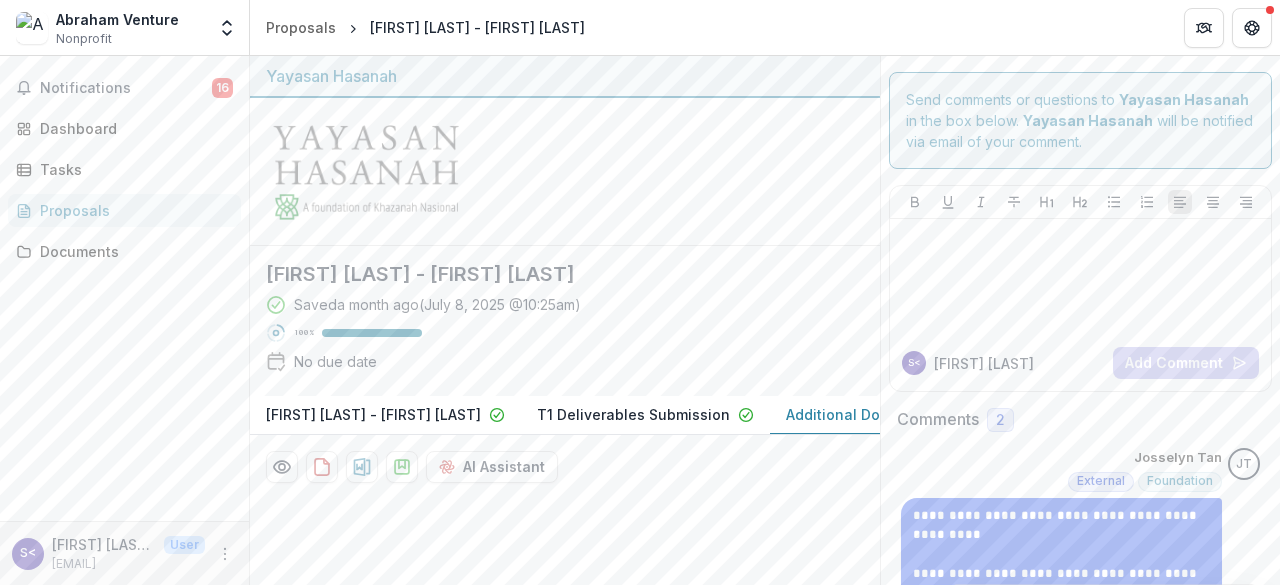 scroll, scrollTop: 200, scrollLeft: 0, axis: vertical 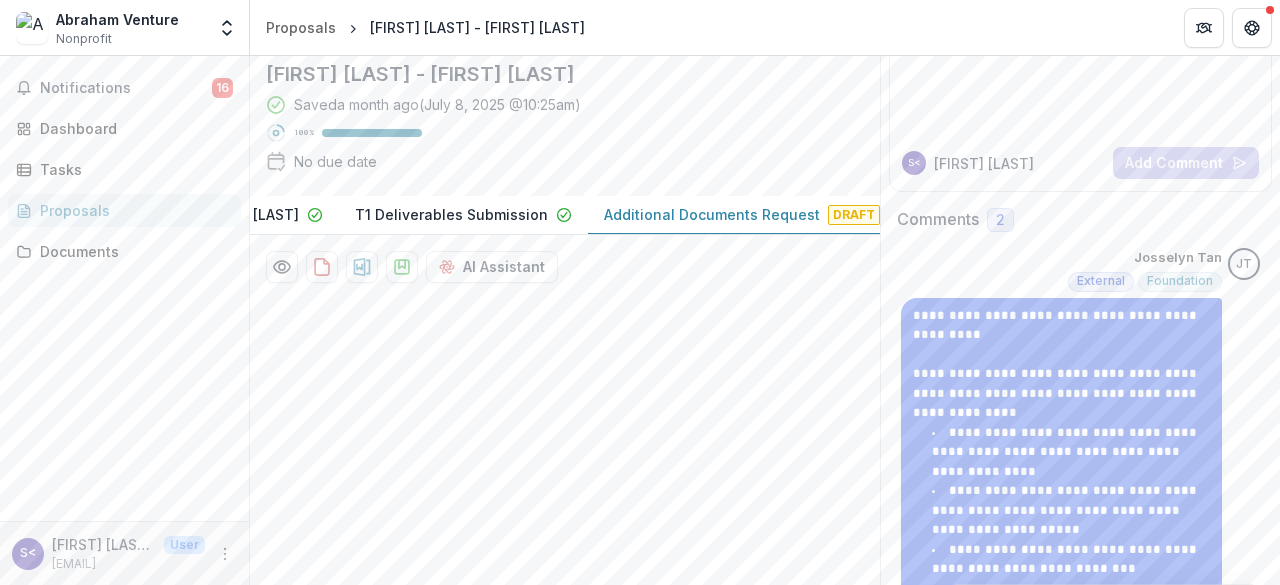 click on "Additional Documents Request Draft" at bounding box center (742, 215) 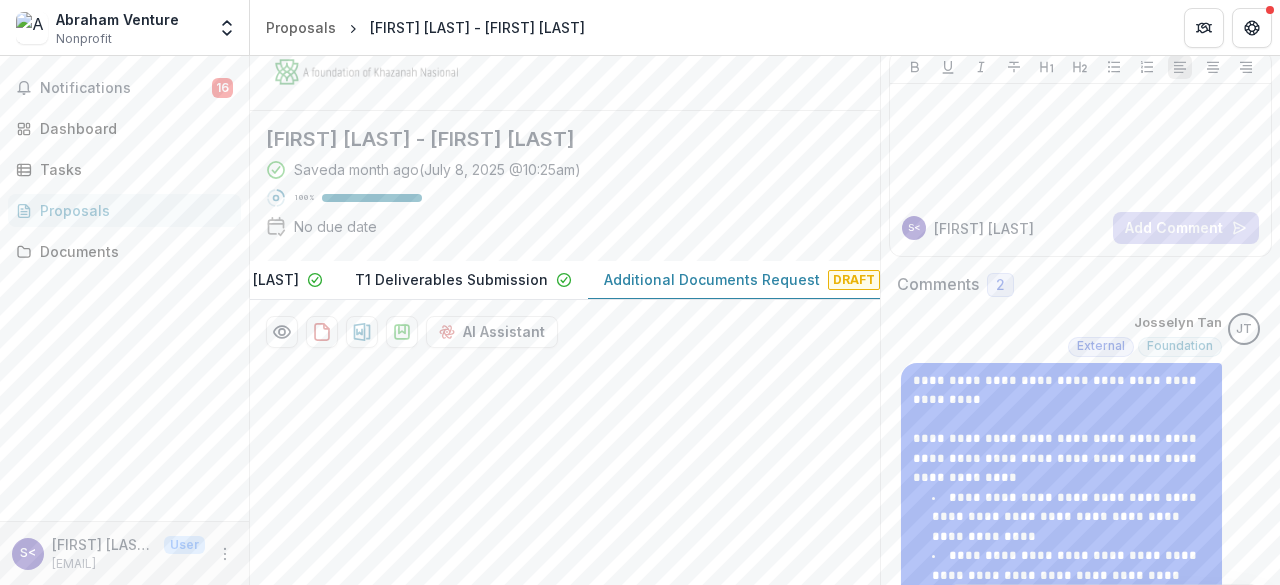 scroll, scrollTop: 0, scrollLeft: 0, axis: both 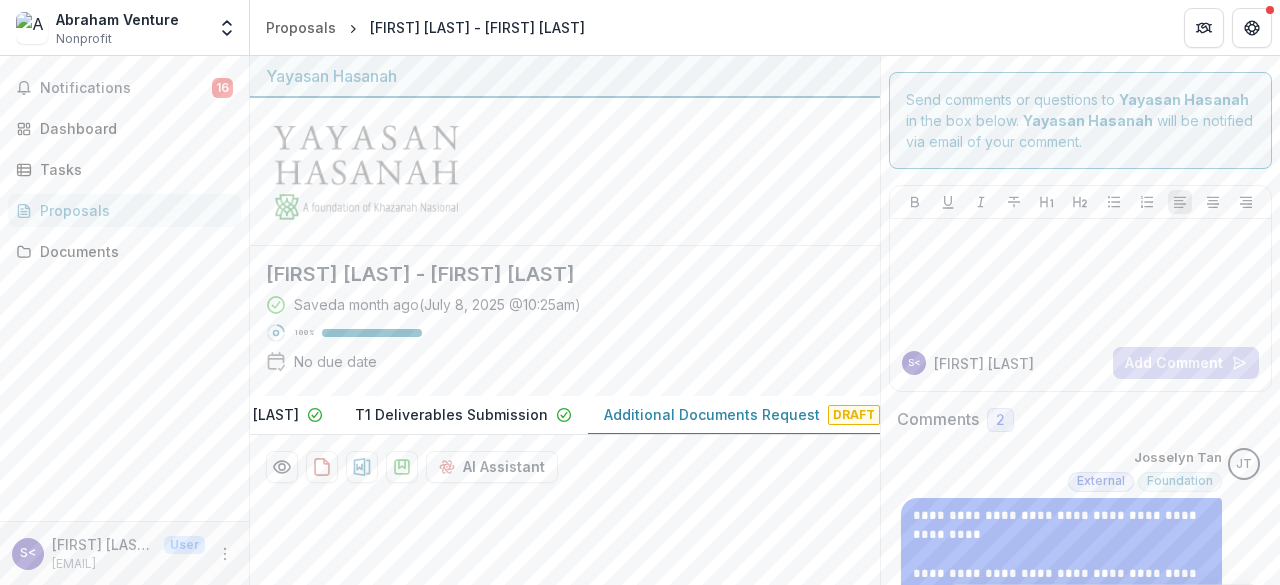 click on "Additional Documents Request" at bounding box center [712, 414] 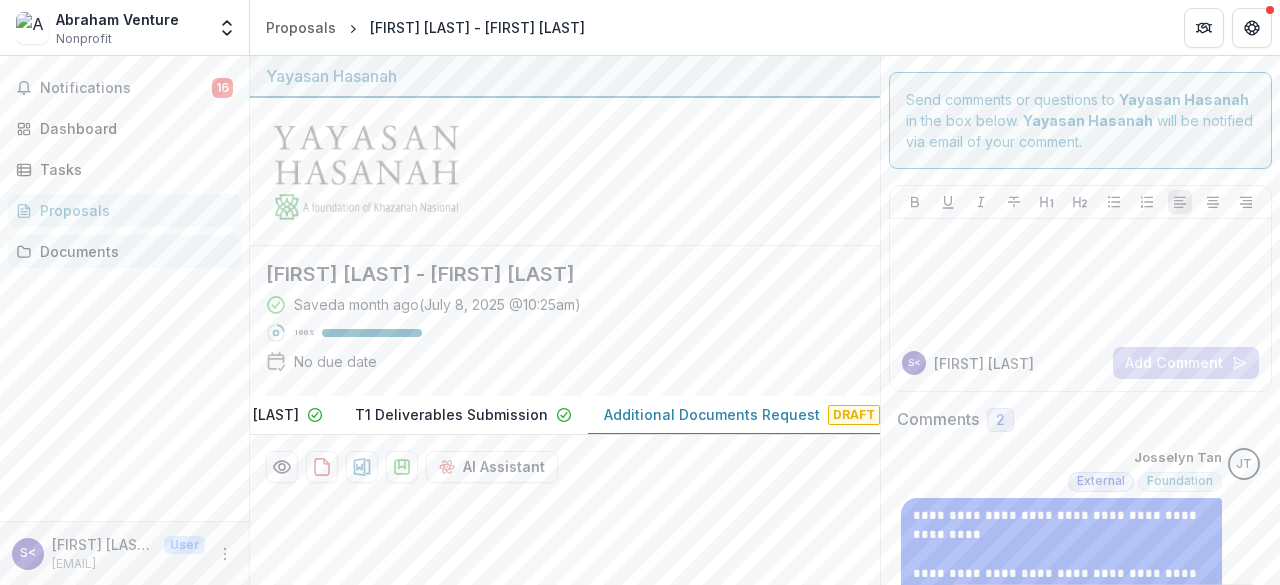 click on "Documents" at bounding box center [132, 251] 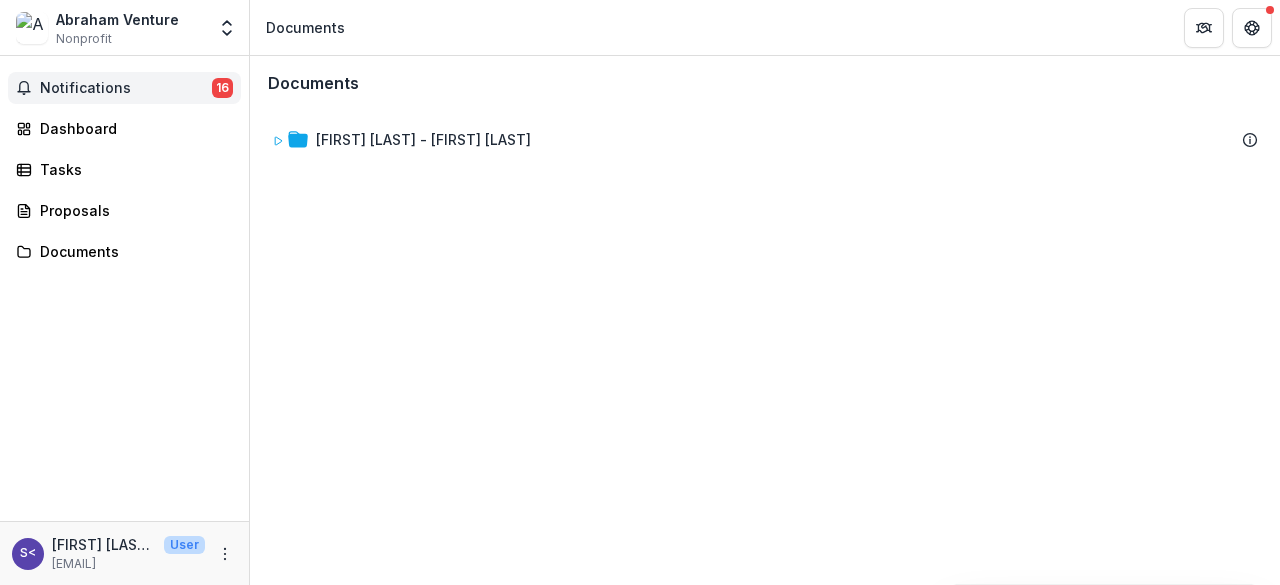 click on "Notifications" at bounding box center (126, 88) 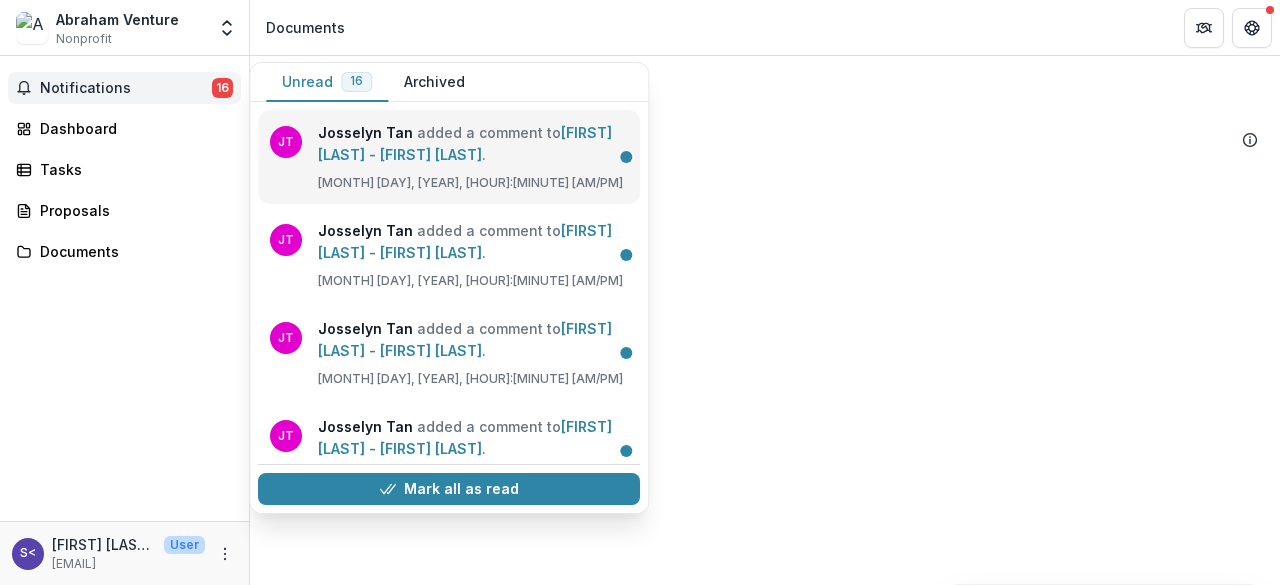 click on "[FIRST] [LAST] - [FIRST] [LAST]" at bounding box center (465, 143) 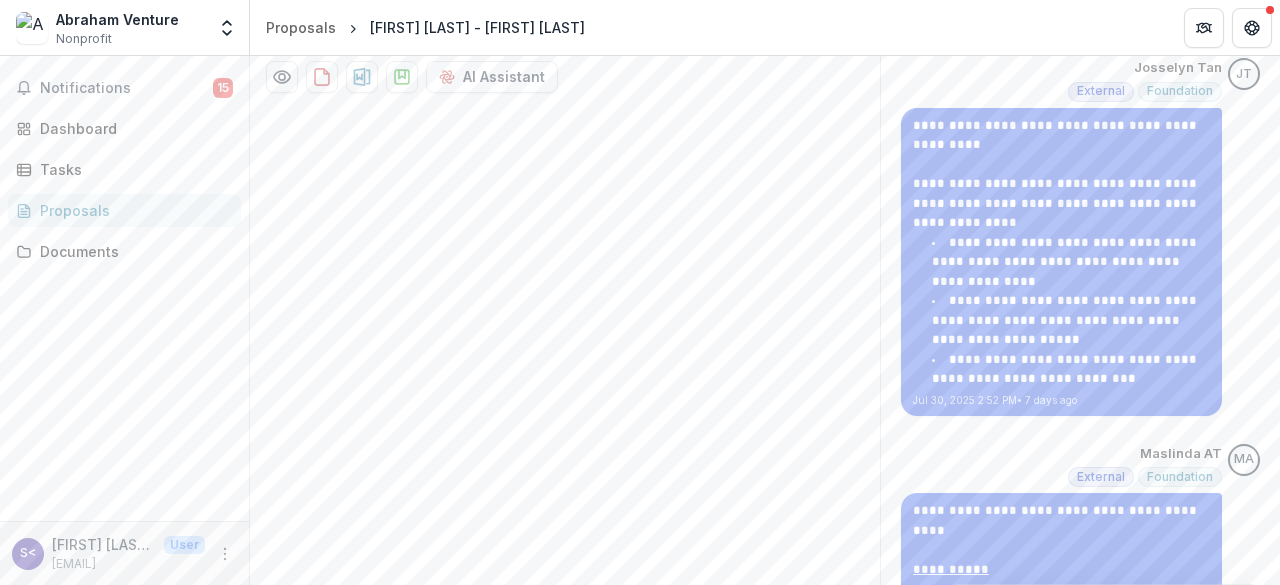 scroll, scrollTop: 135, scrollLeft: 0, axis: vertical 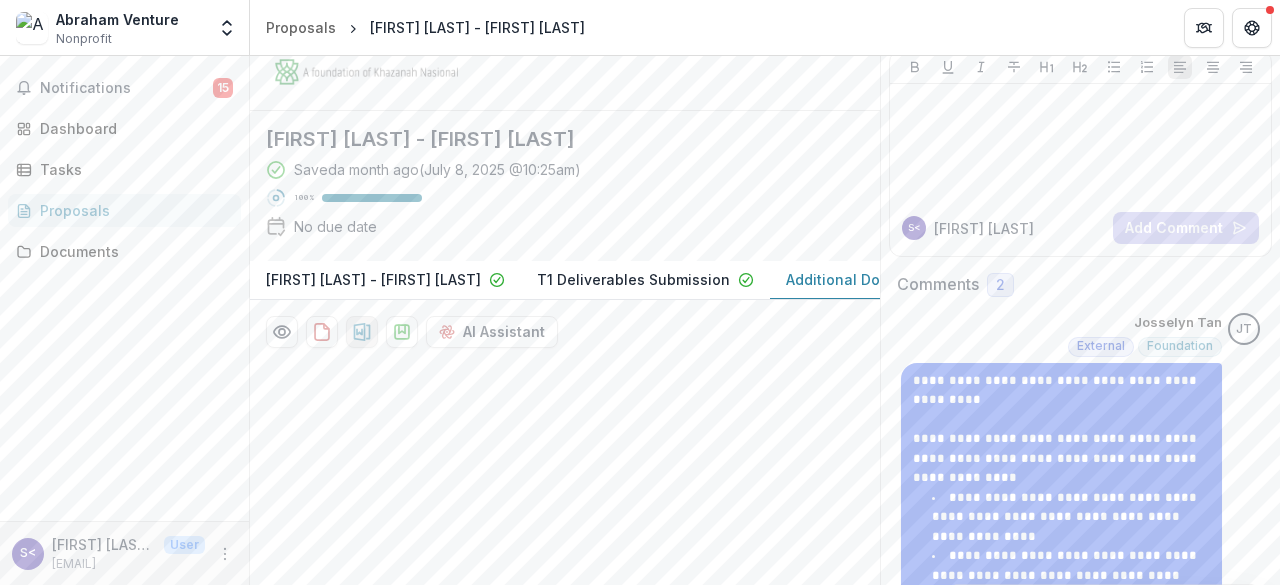 click 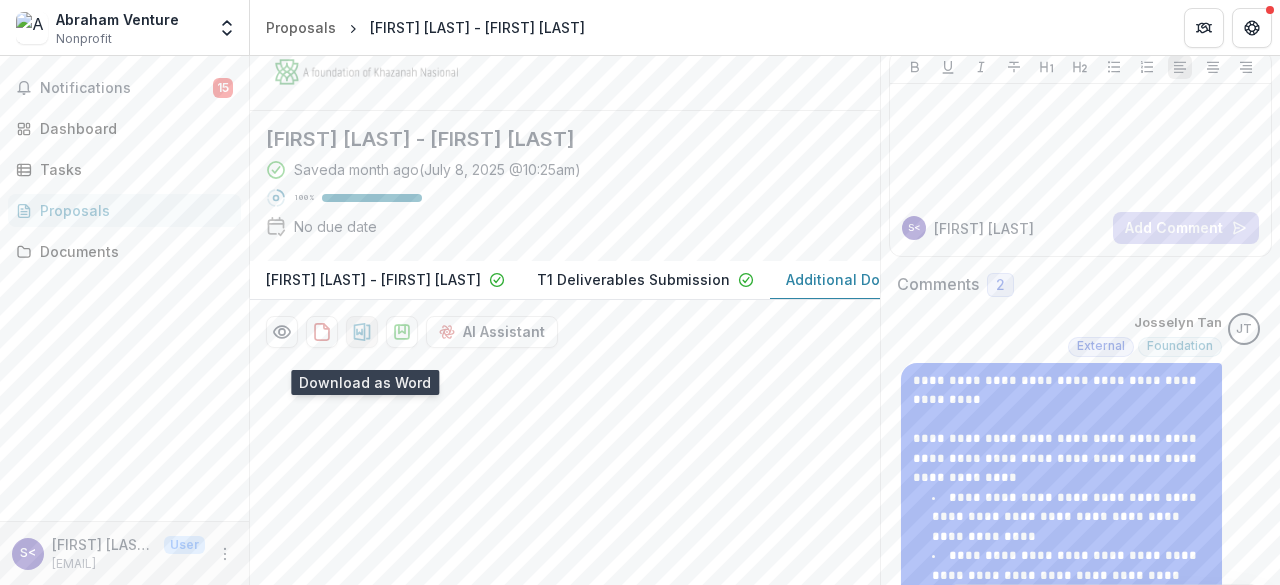 click 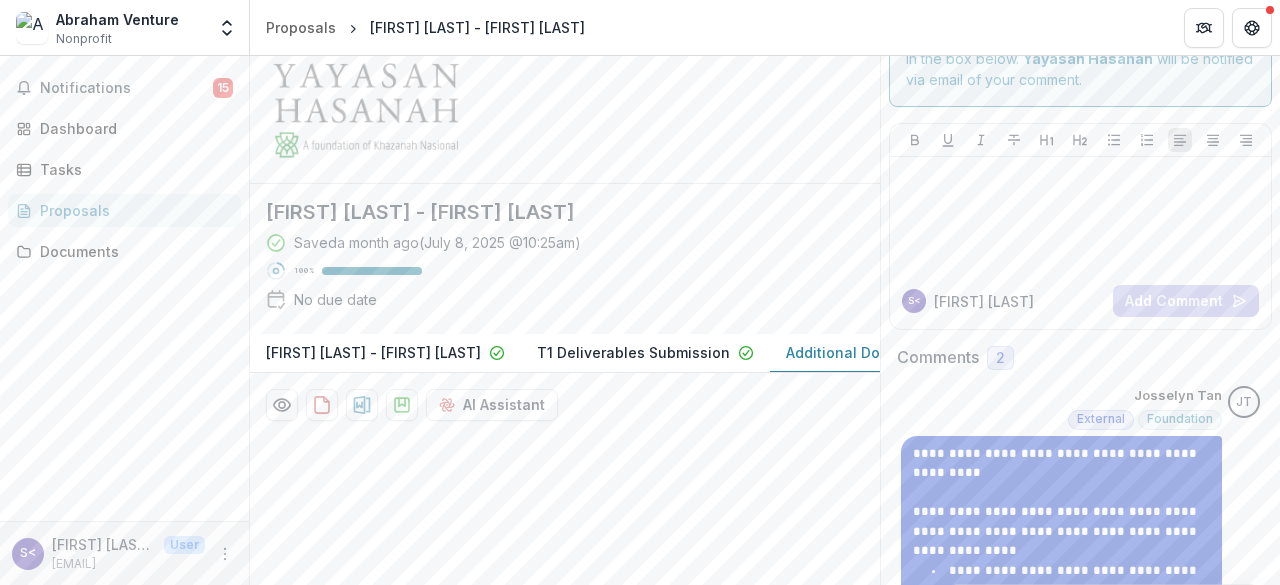 scroll, scrollTop: 34, scrollLeft: 0, axis: vertical 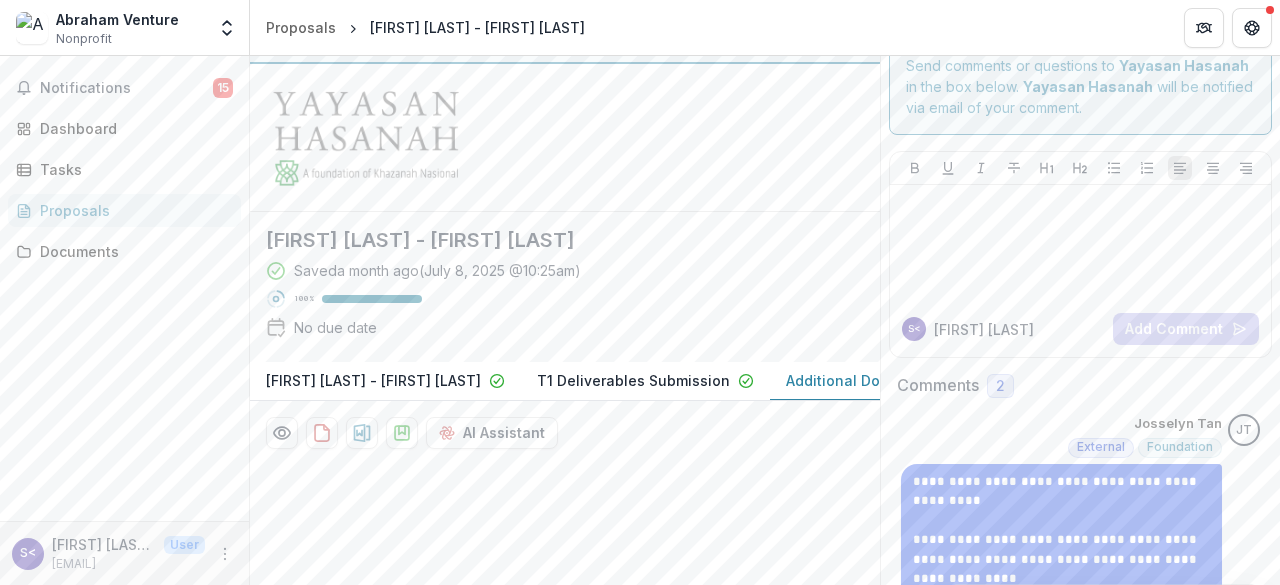 click on "Additional Documents Request" at bounding box center [894, 380] 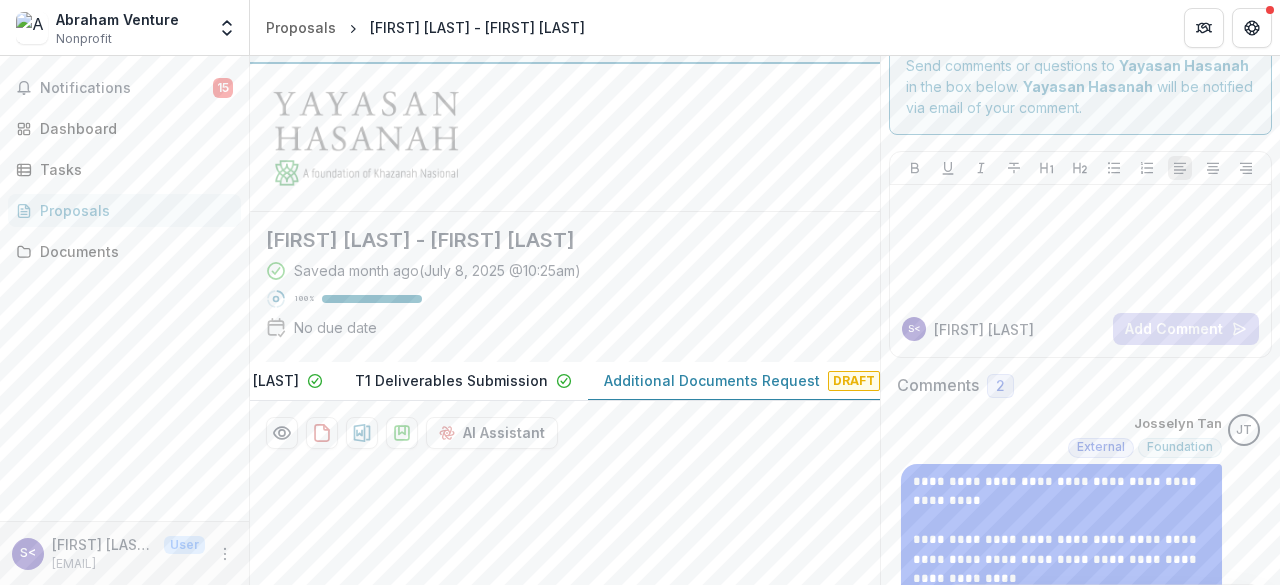 click on "Additional Documents Request" at bounding box center [712, 380] 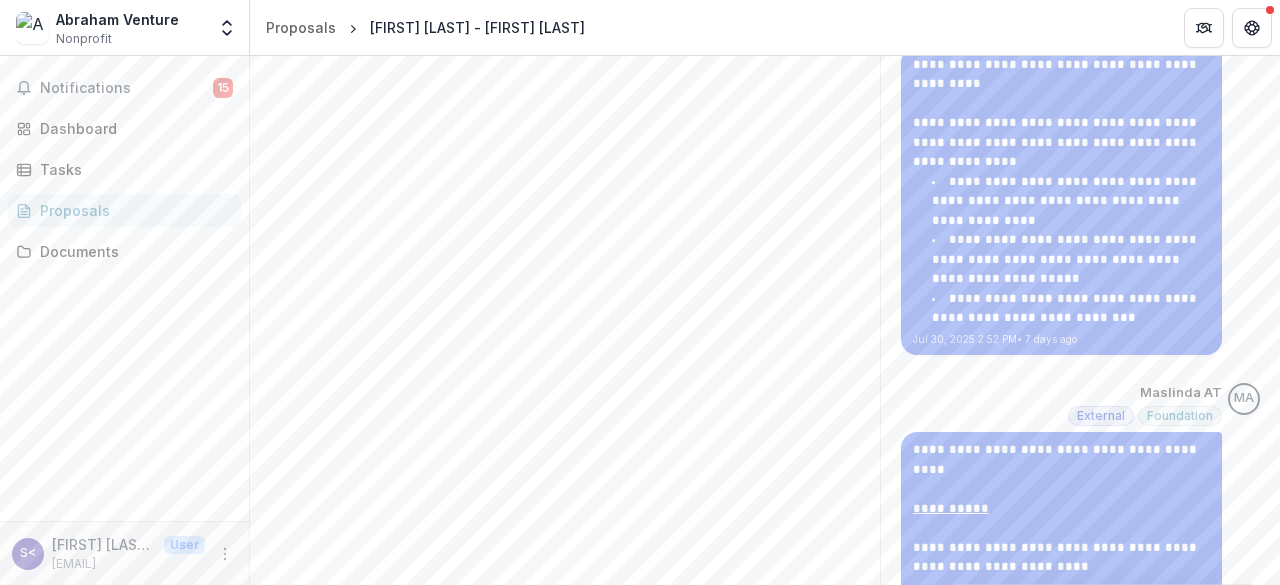 scroll, scrollTop: 634, scrollLeft: 0, axis: vertical 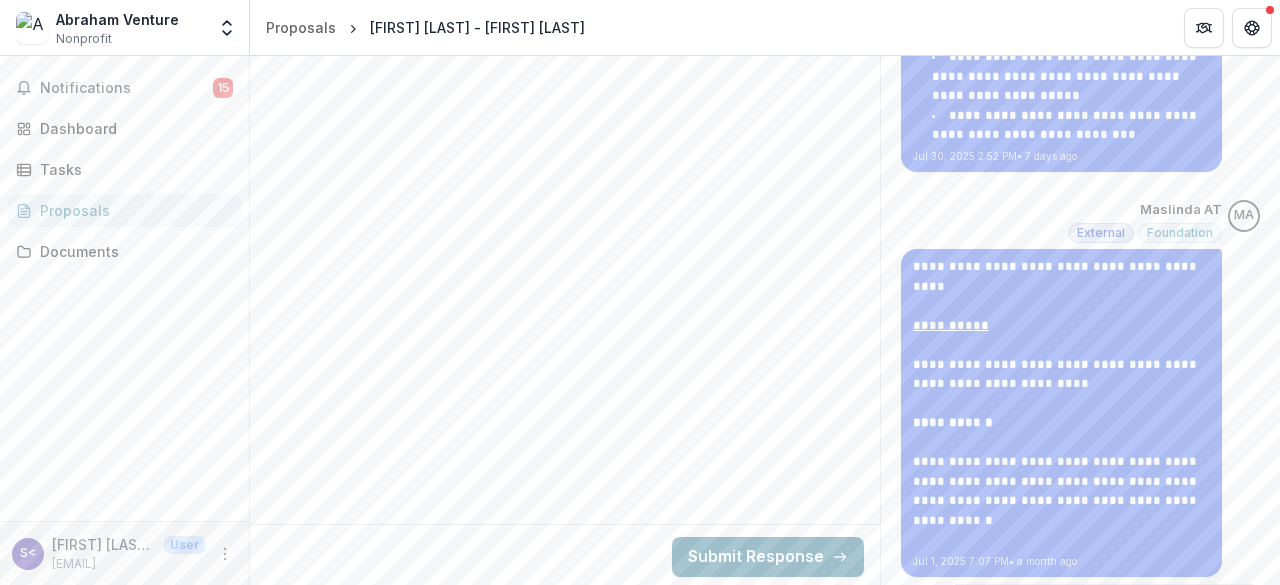 click on "Submit Response" at bounding box center [768, 557] 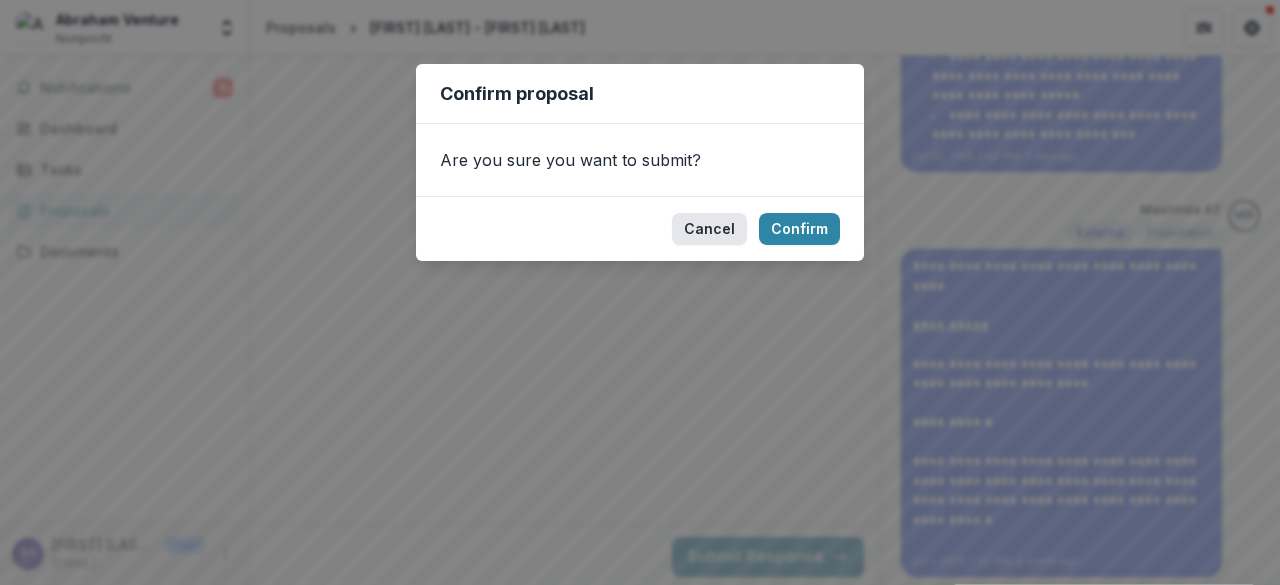 click on "Cancel" at bounding box center [709, 229] 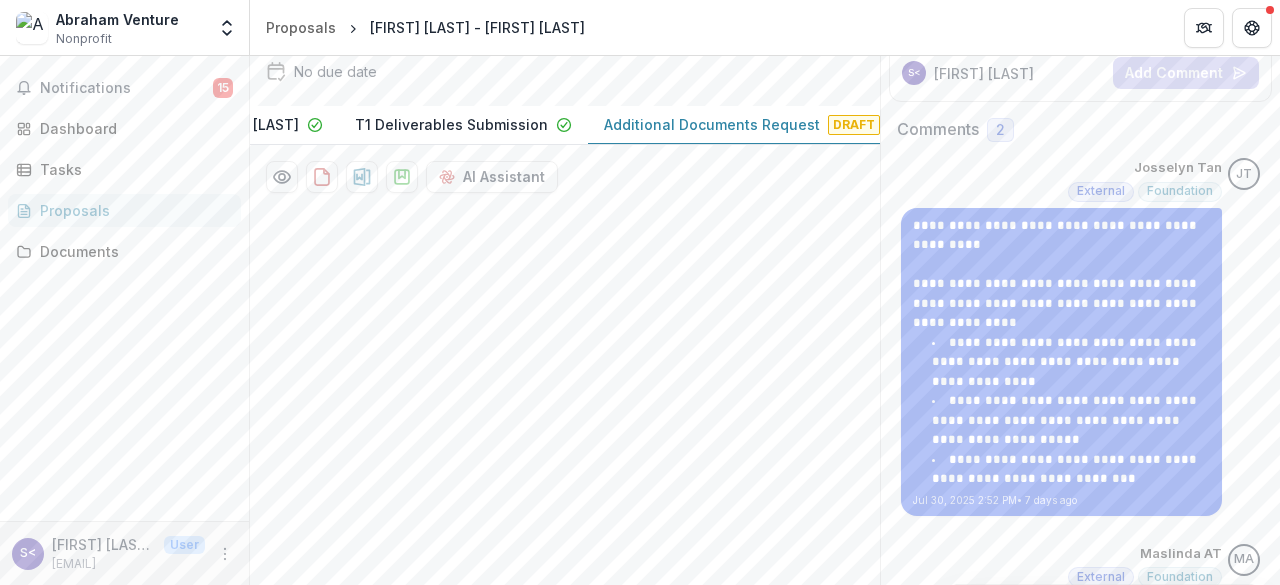 scroll, scrollTop: 34, scrollLeft: 0, axis: vertical 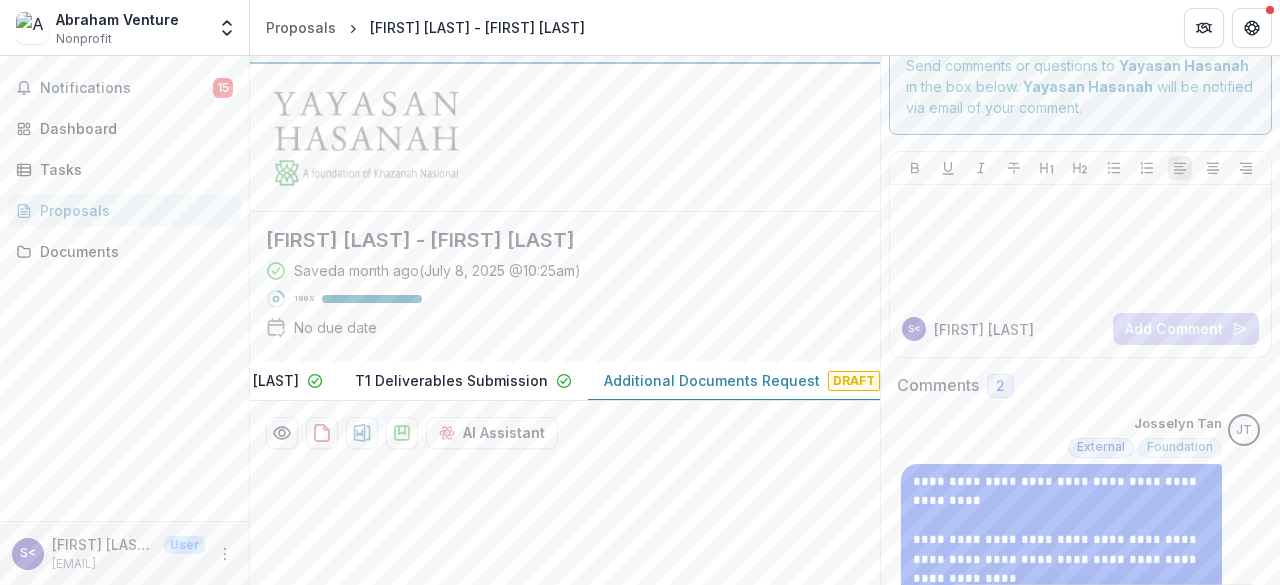 click on "Additional Documents Request" at bounding box center [712, 380] 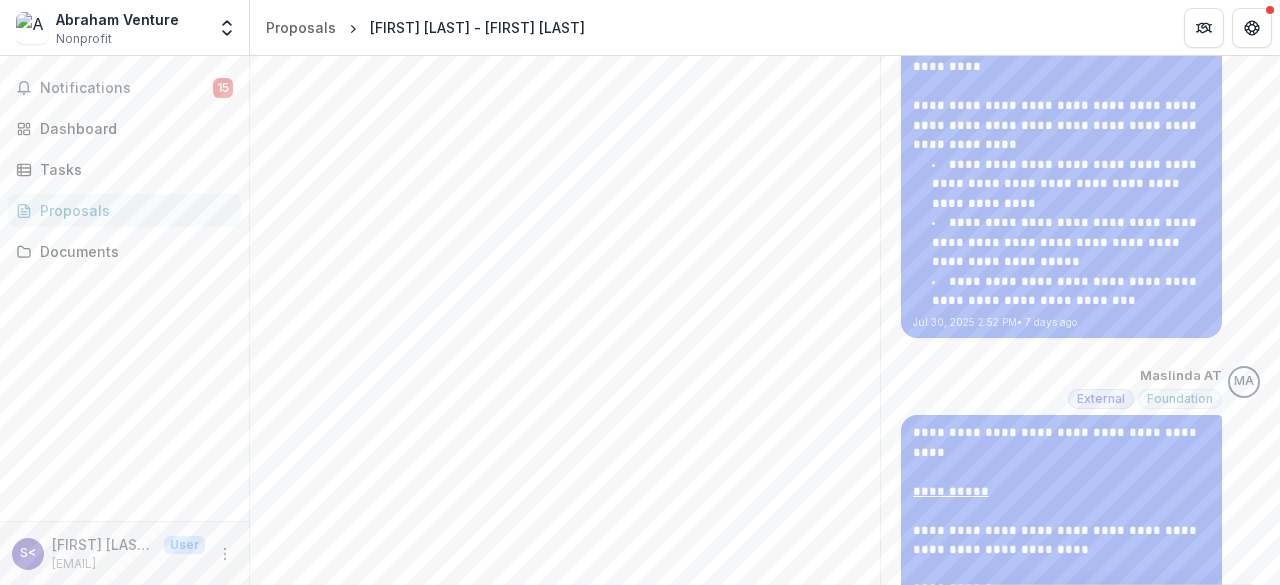 scroll, scrollTop: 534, scrollLeft: 0, axis: vertical 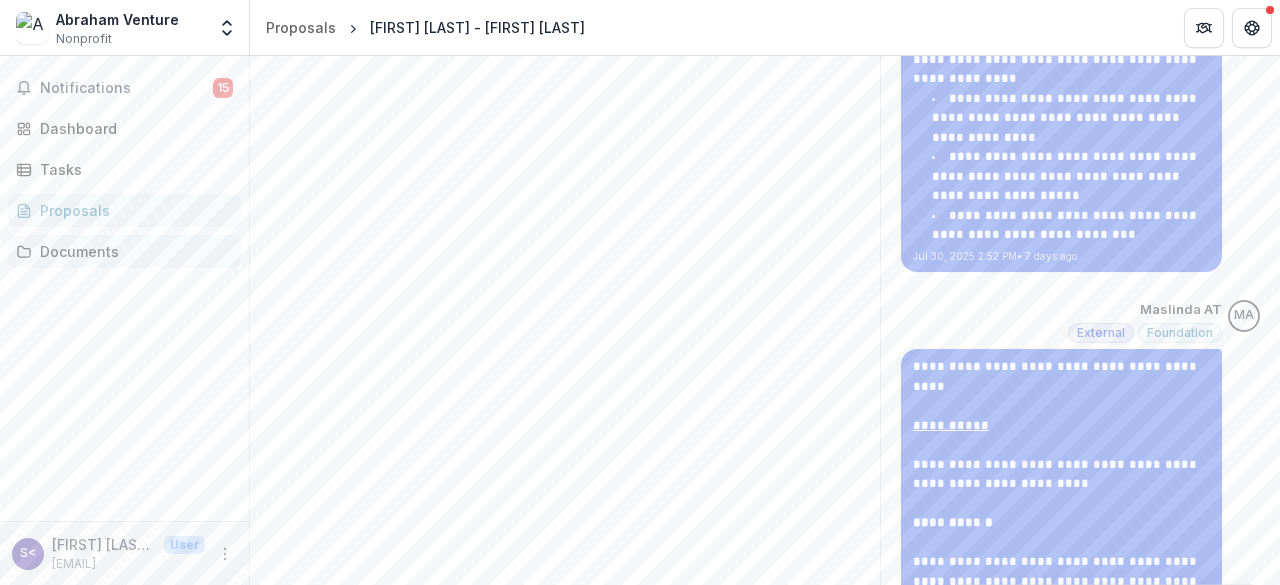 click on "Documents" at bounding box center (132, 251) 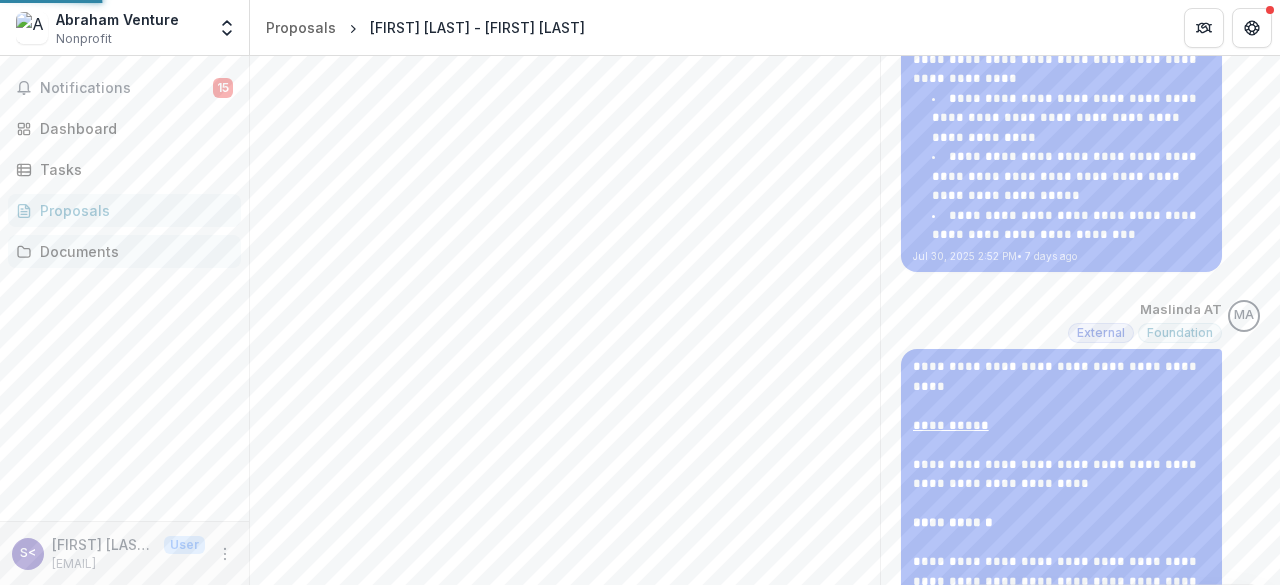 scroll, scrollTop: 0, scrollLeft: 0, axis: both 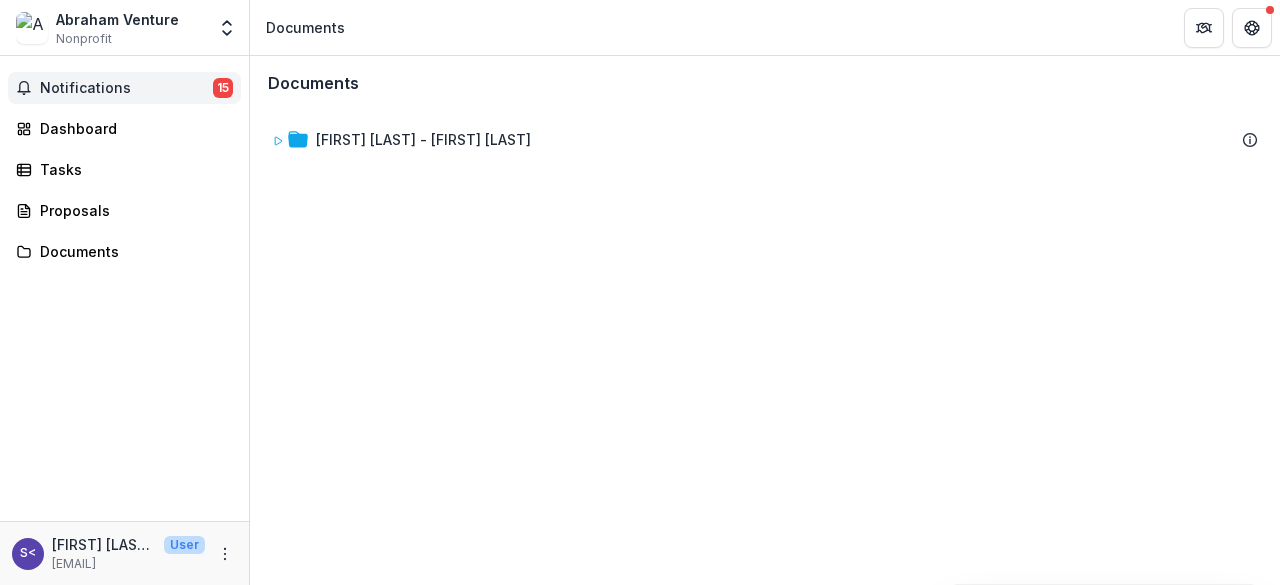 click on "Notifications" at bounding box center [126, 88] 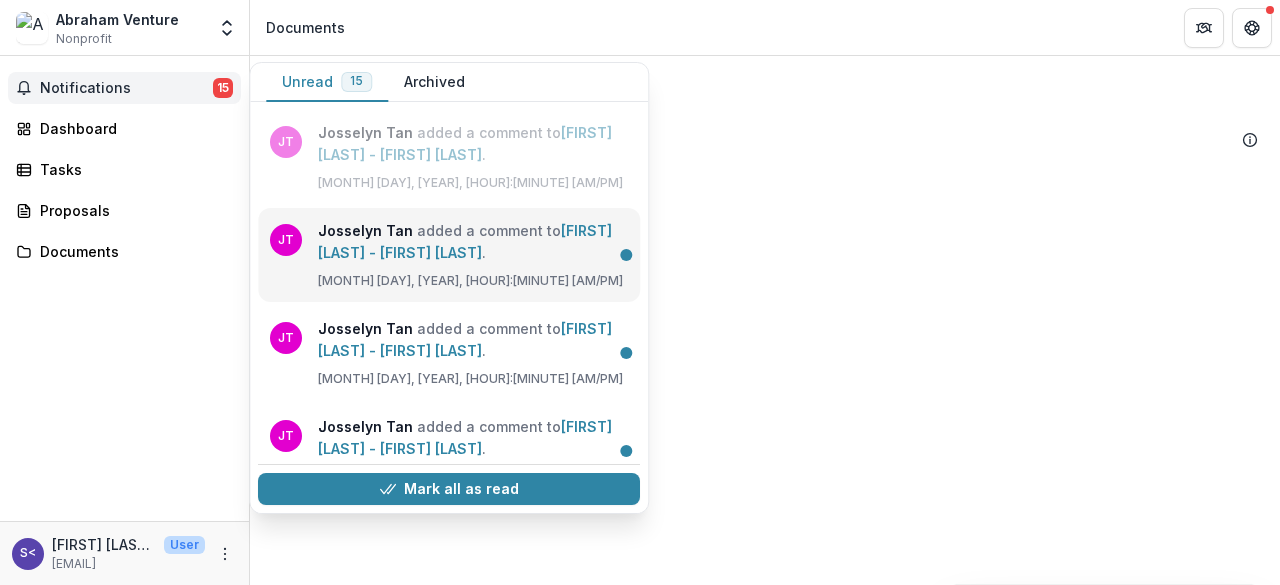 click on "[FIRST] [LAST] - [FIRST] [LAST]" at bounding box center [465, 241] 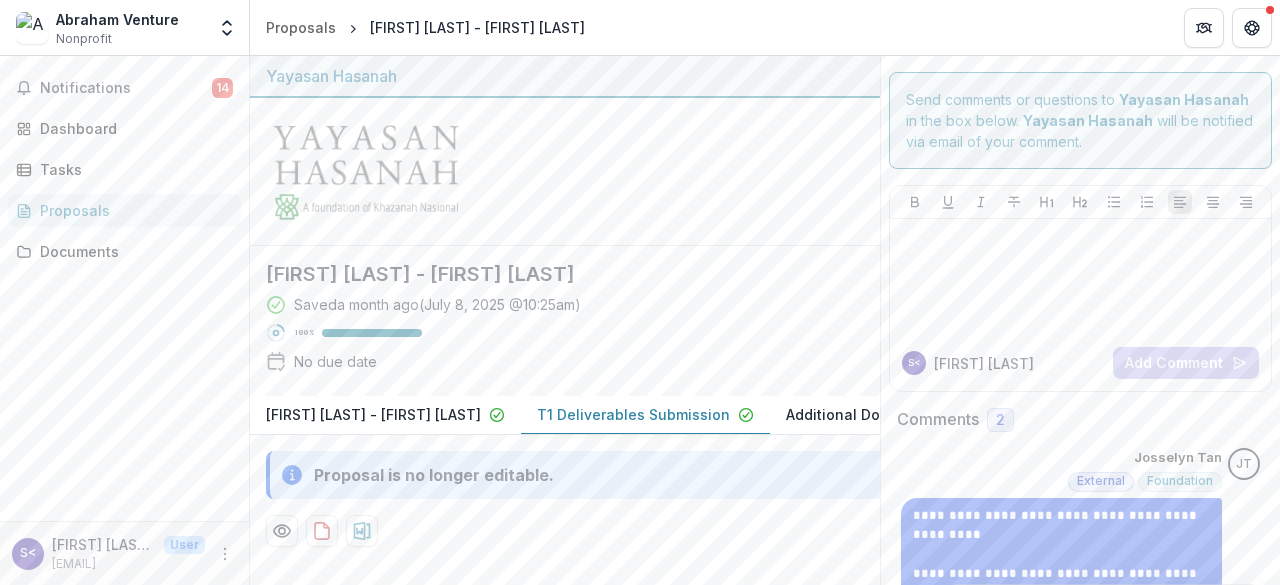 drag, startPoint x: 684, startPoint y: 428, endPoint x: 878, endPoint y: 449, distance: 195.13329 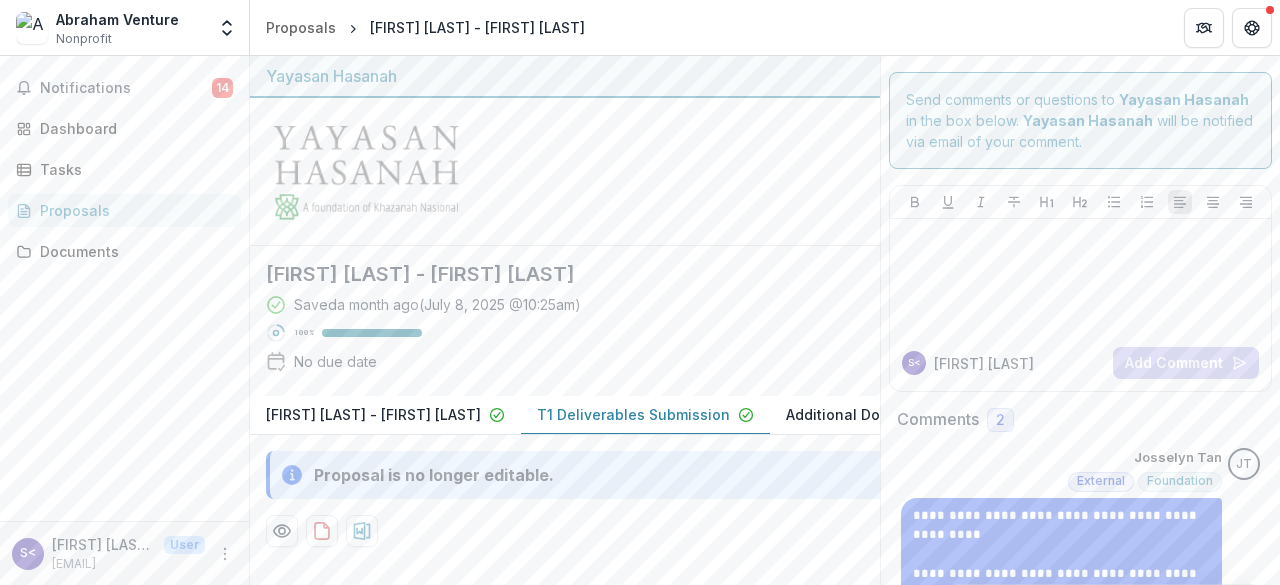 click on "**********" at bounding box center [765, 639] 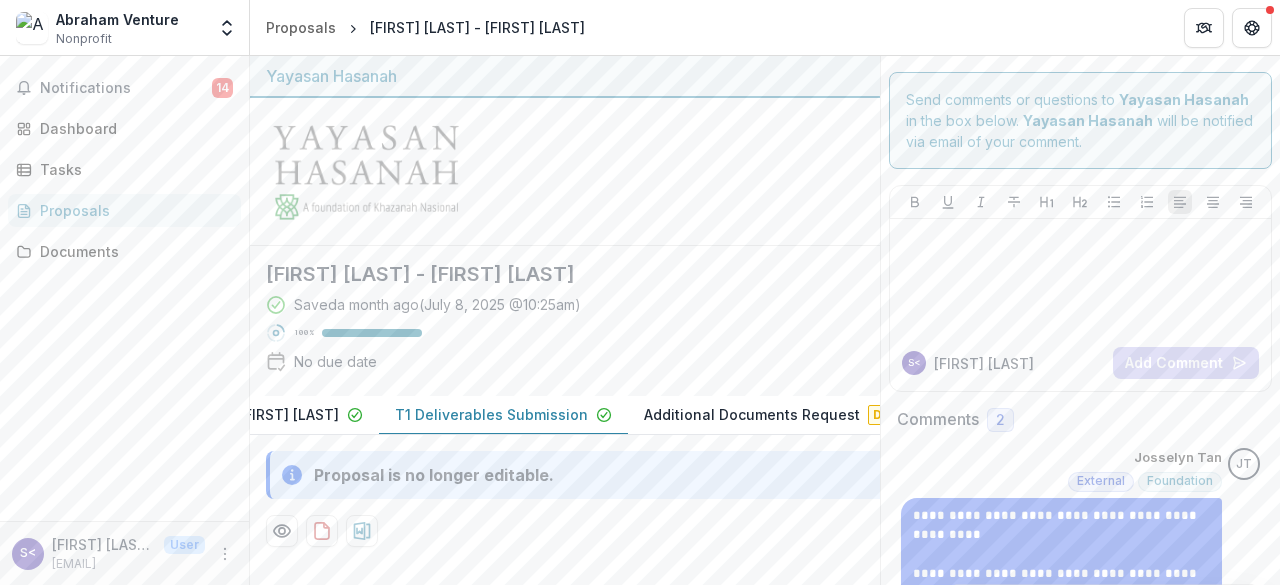 scroll, scrollTop: 0, scrollLeft: 182, axis: horizontal 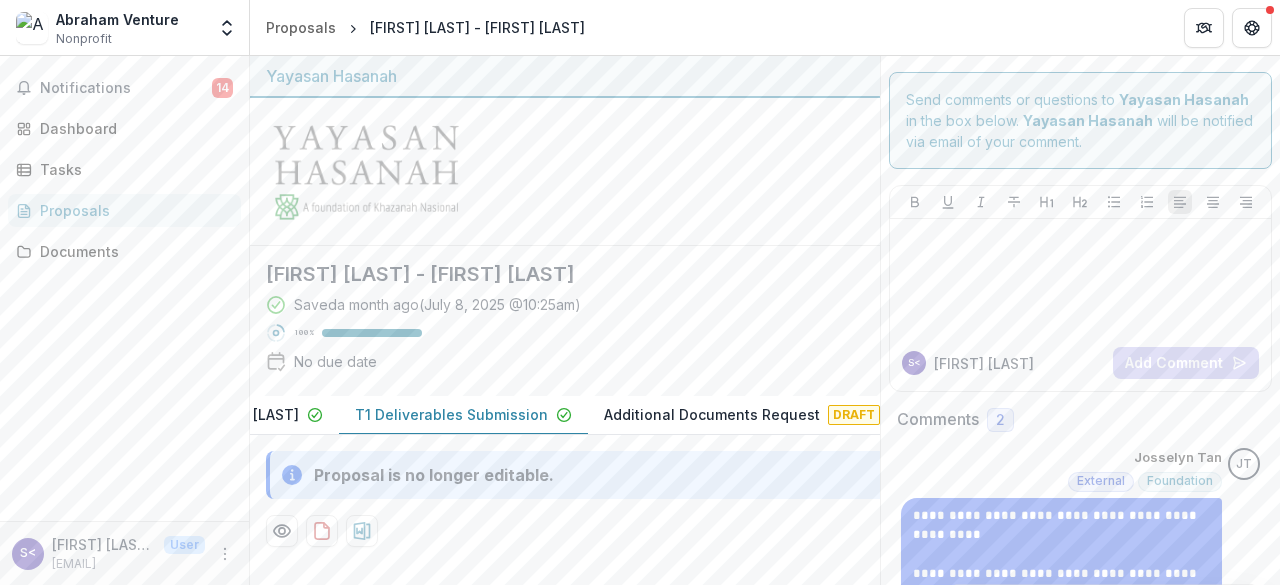 click on "[FIRST] [LAST] - [FIRST] [LAST] Saved a month ago ( [MONTH] [DAY], [YEAR] @ [HOUR]:[MINUTE][AM/PM] ) 100% No due date" at bounding box center (549, 321) 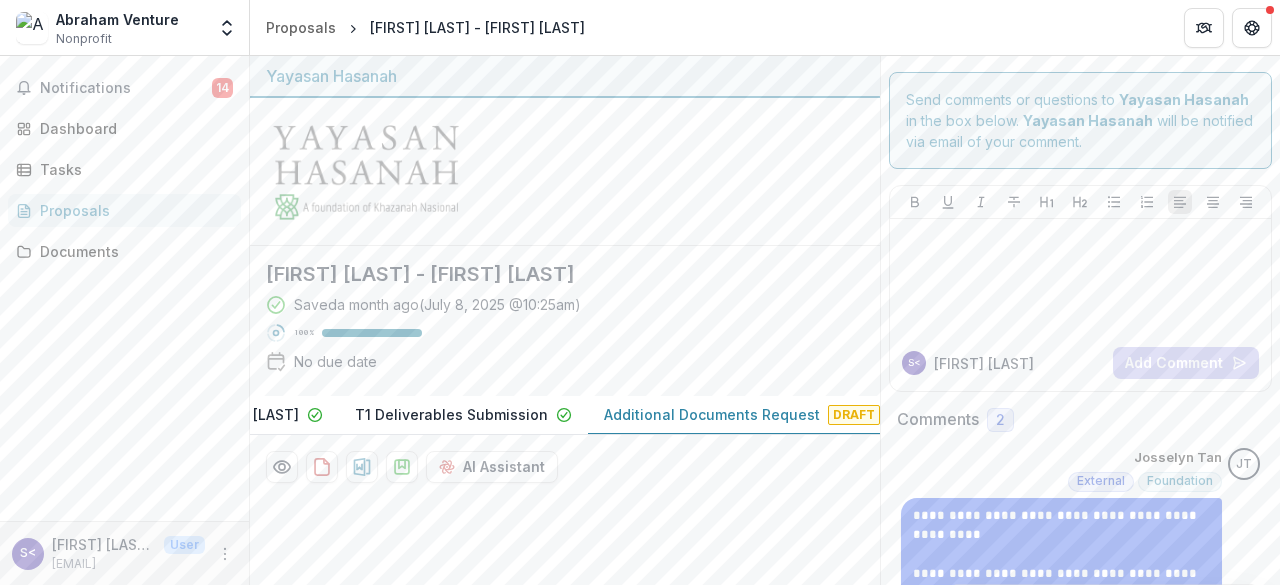 click on "Additional Documents Request" at bounding box center (712, 414) 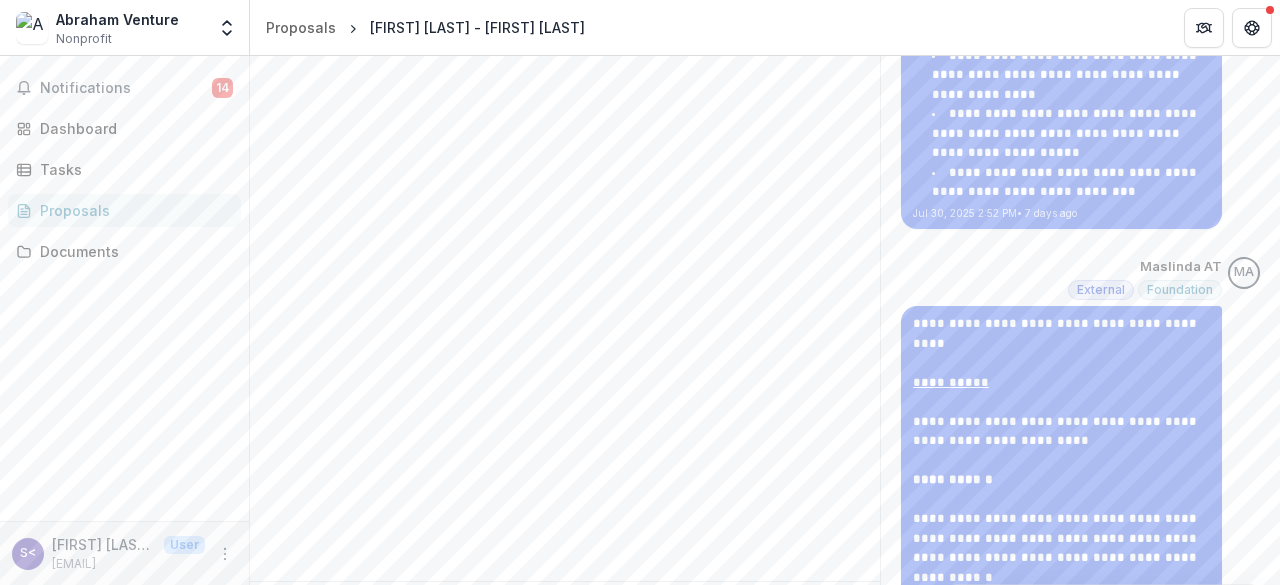scroll, scrollTop: 634, scrollLeft: 0, axis: vertical 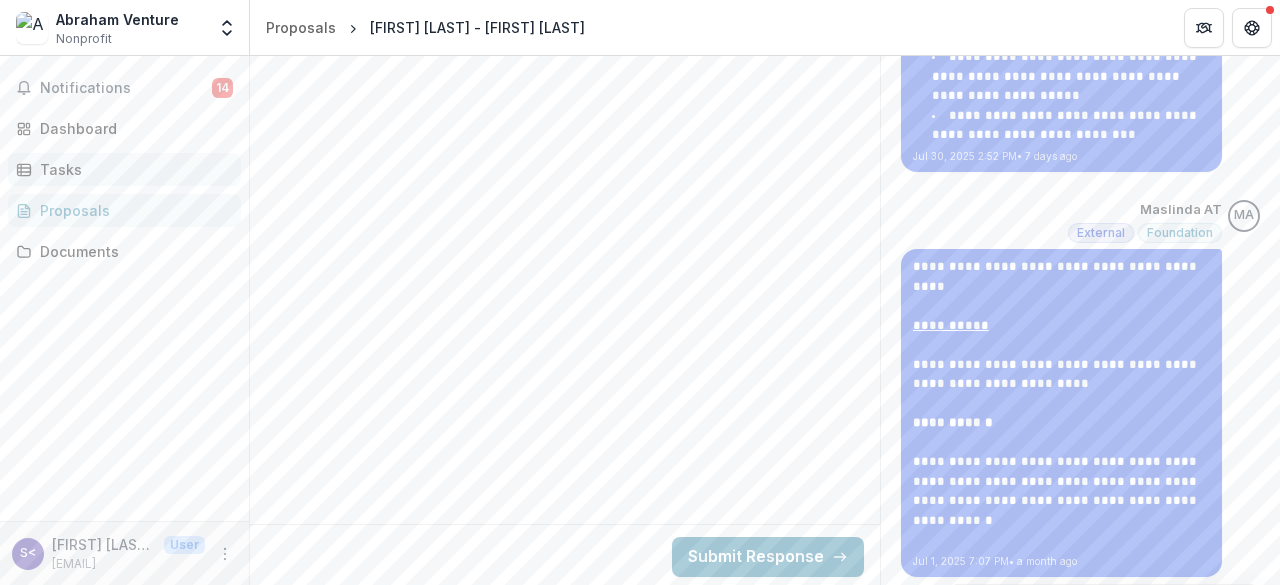 click on "Tasks" at bounding box center (124, 169) 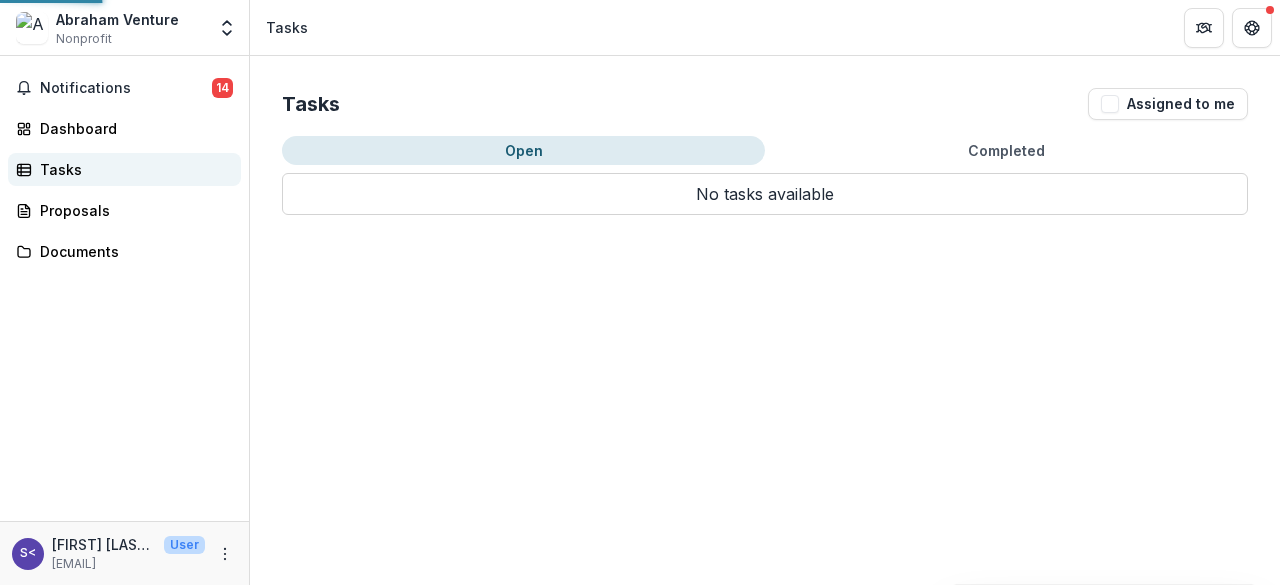 scroll, scrollTop: 0, scrollLeft: 0, axis: both 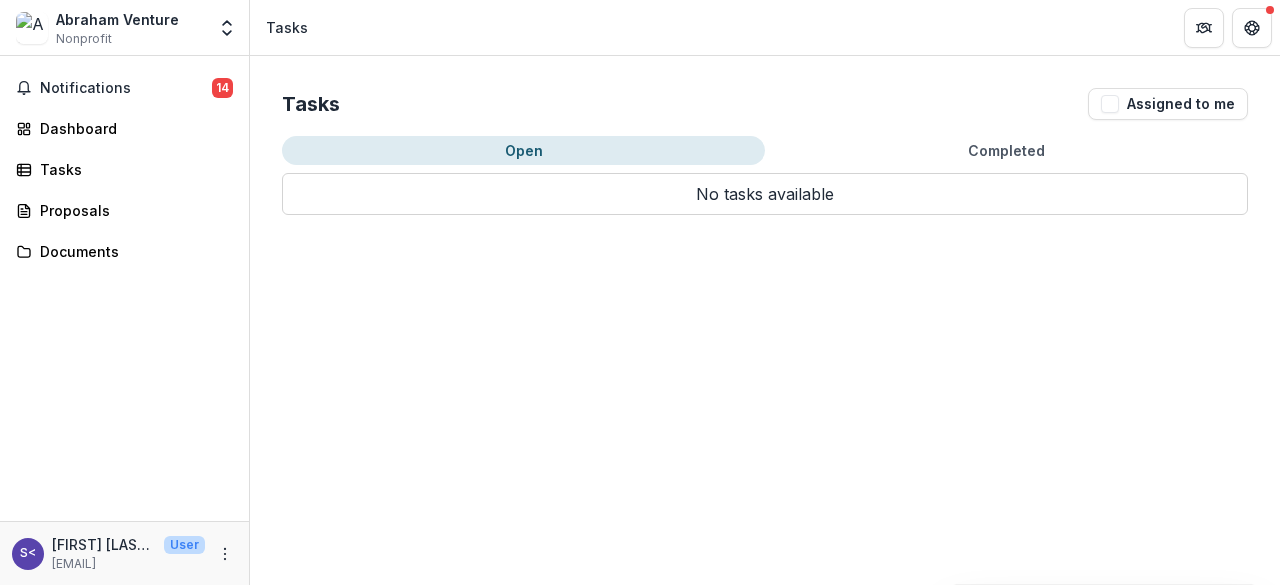 click on "Completed" at bounding box center (1006, 150) 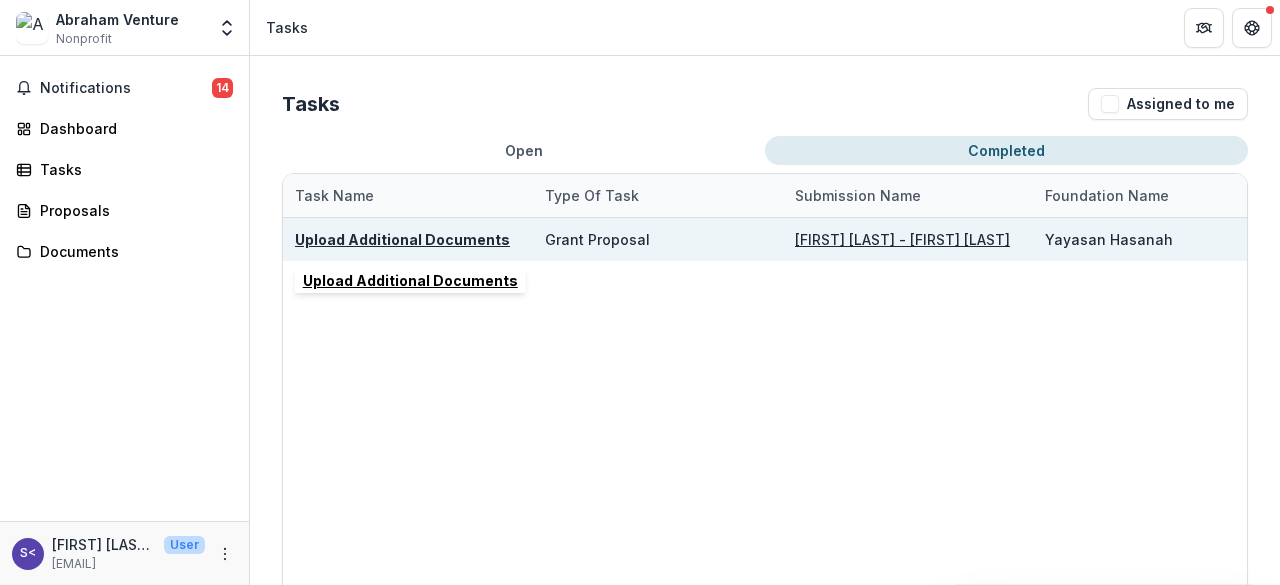 click on "Upload Additional Documents" at bounding box center [402, 239] 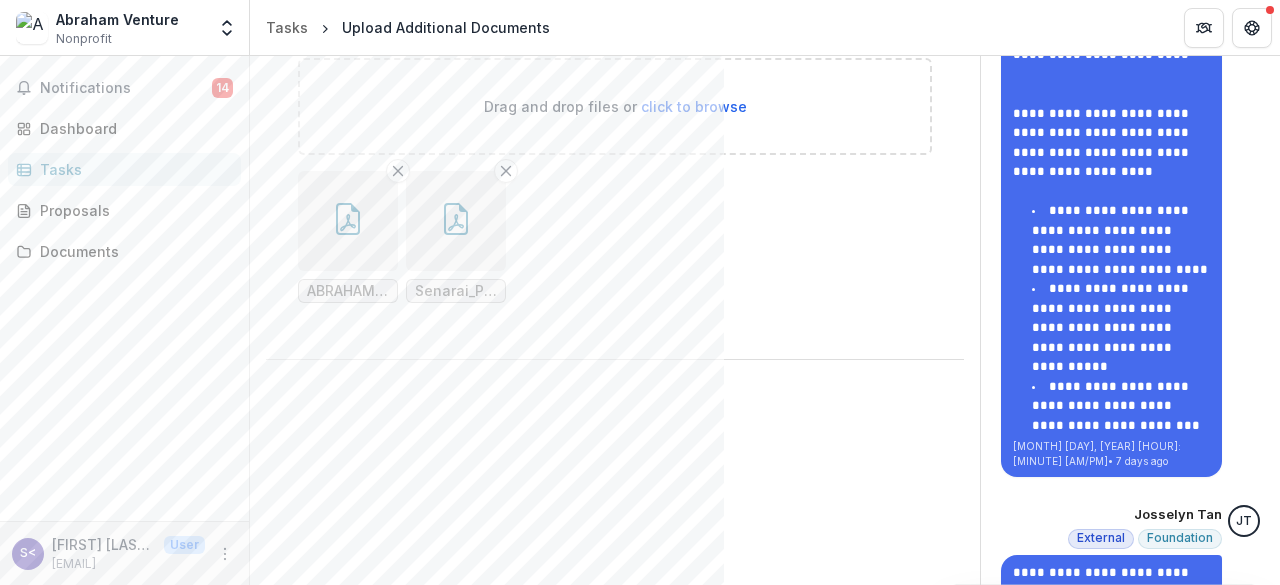 scroll, scrollTop: 300, scrollLeft: 0, axis: vertical 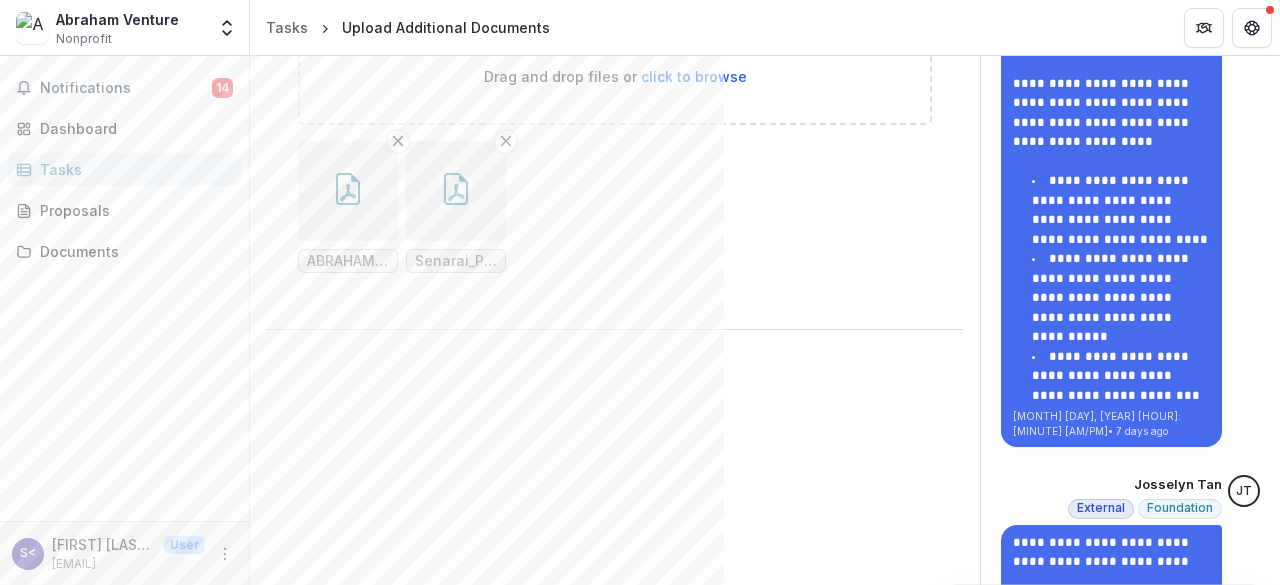 click at bounding box center [348, 191] 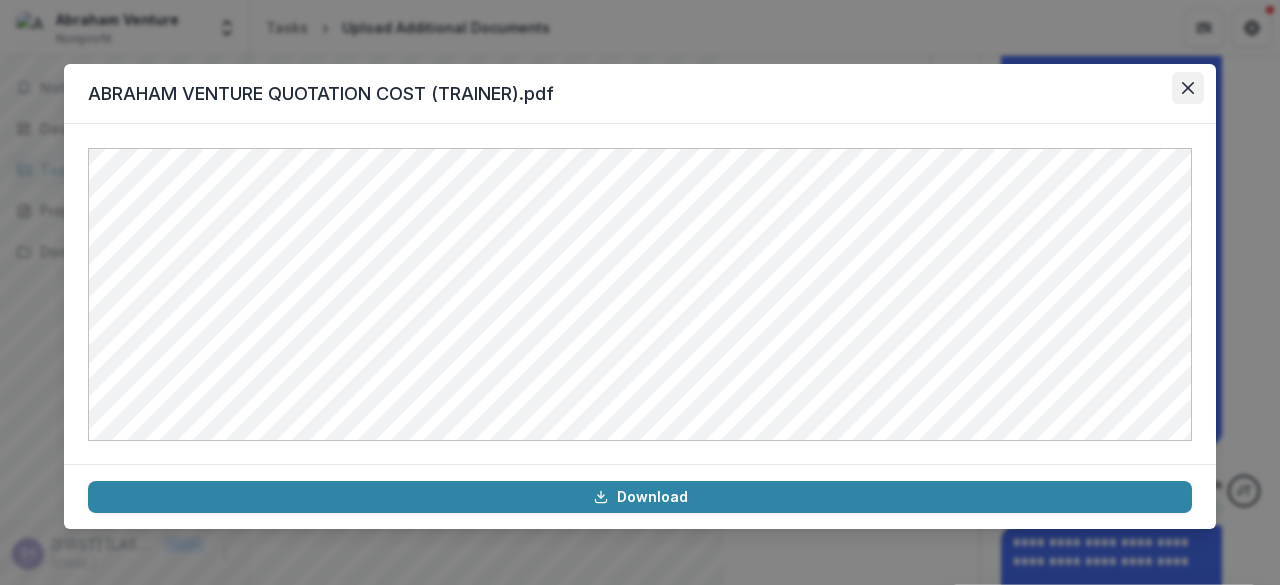 click 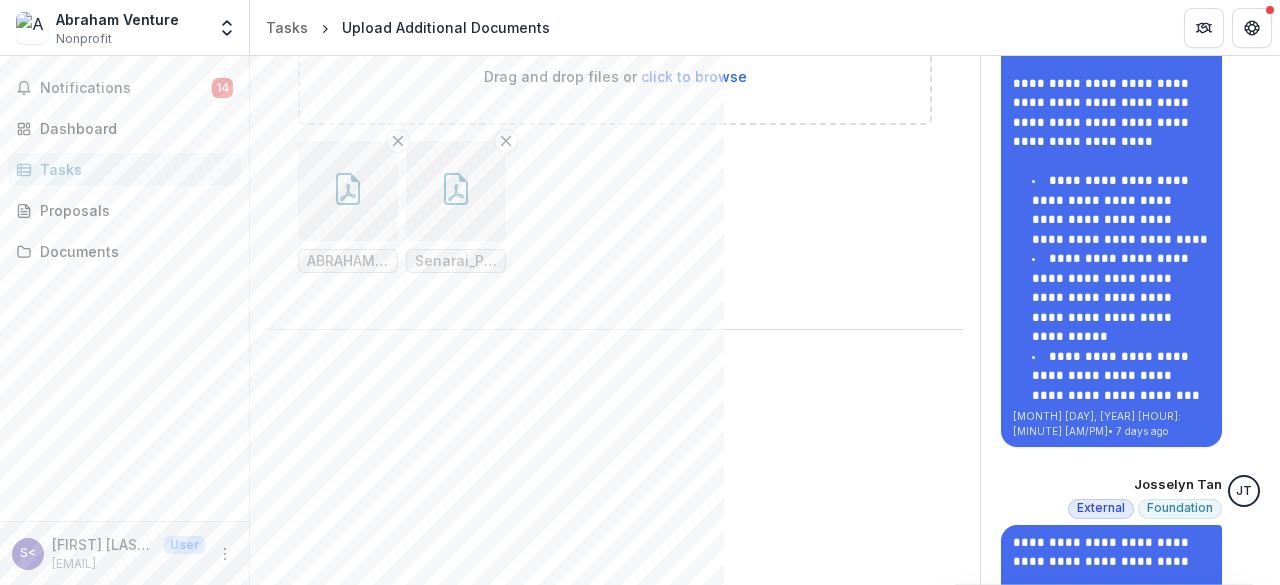 click at bounding box center (456, 191) 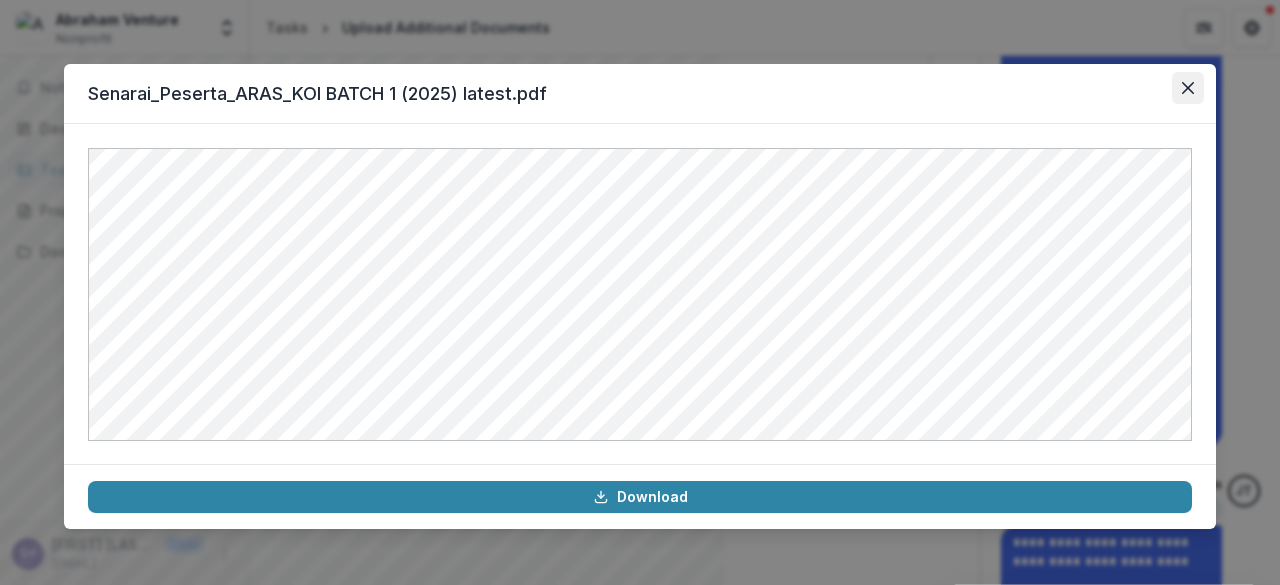 click 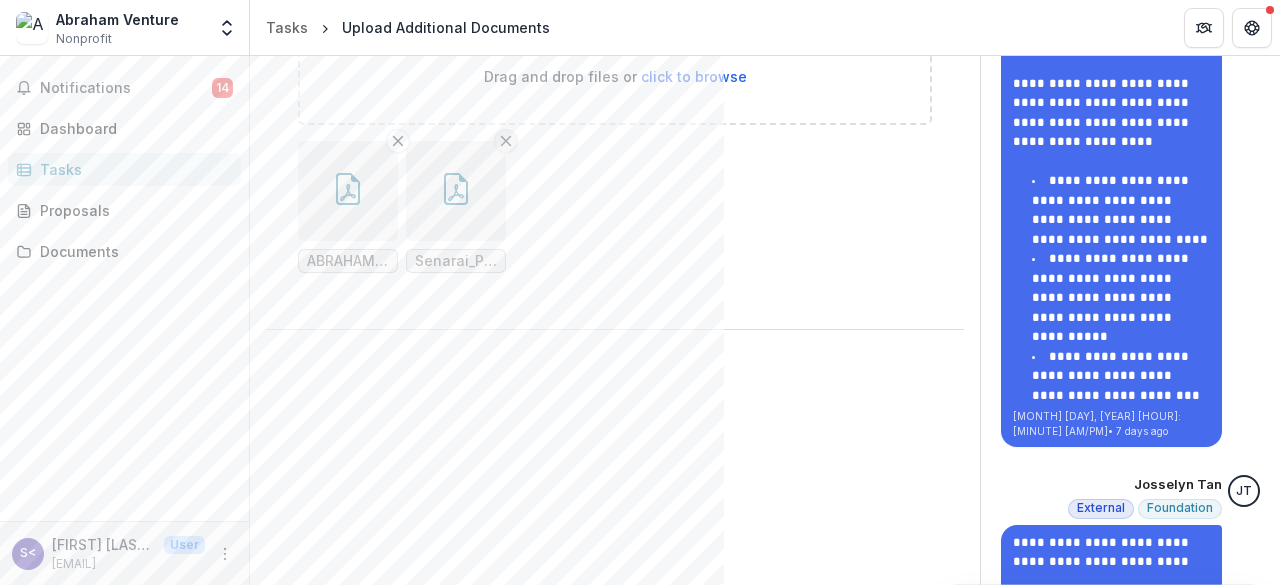 click 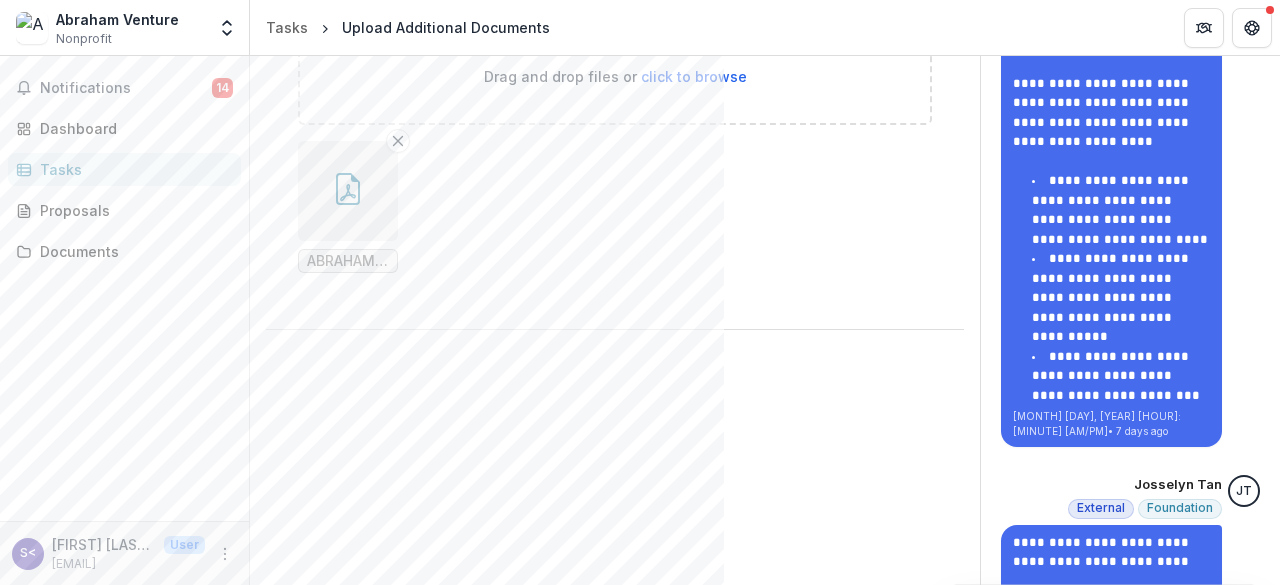 click on "click to browse" at bounding box center (694, 76) 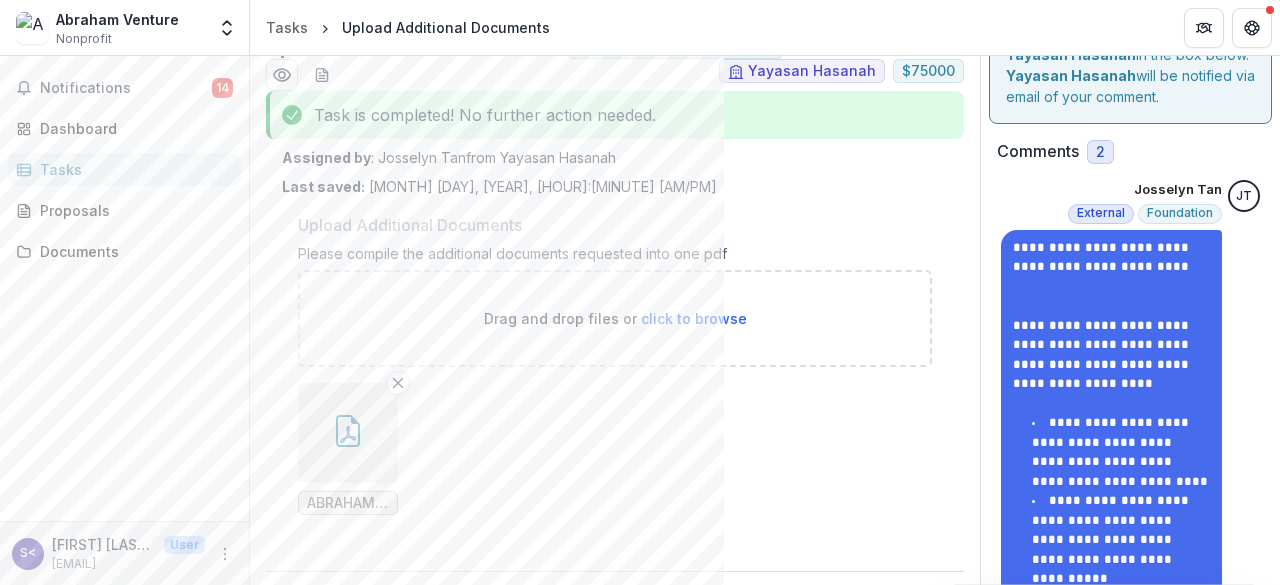 scroll, scrollTop: 100, scrollLeft: 0, axis: vertical 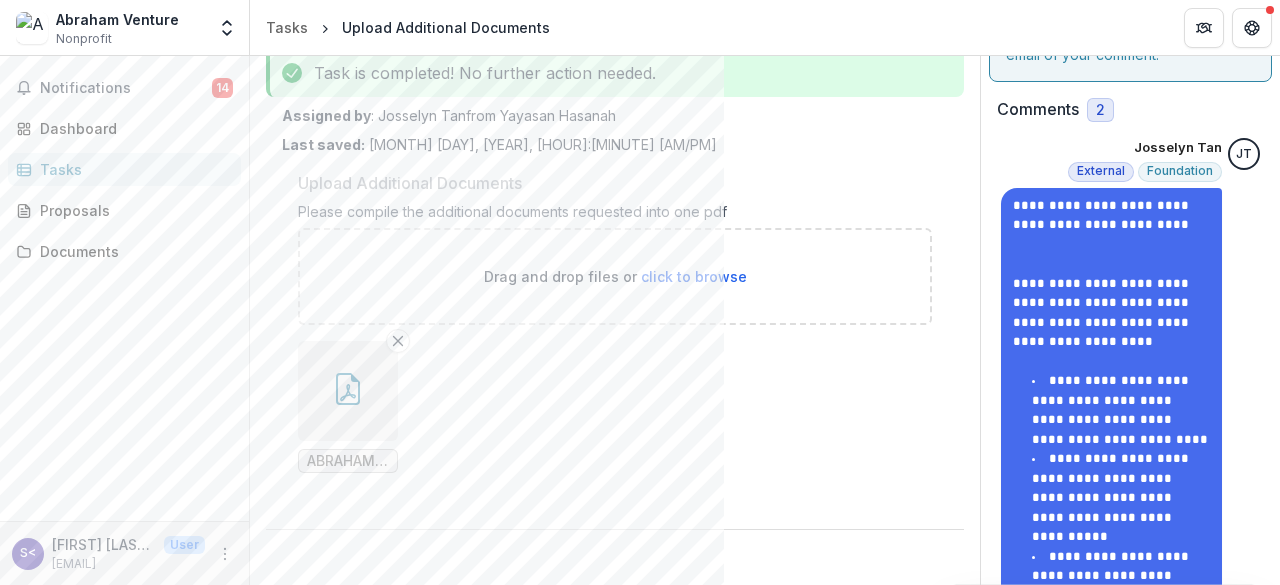 click on "click to browse" at bounding box center [694, 276] 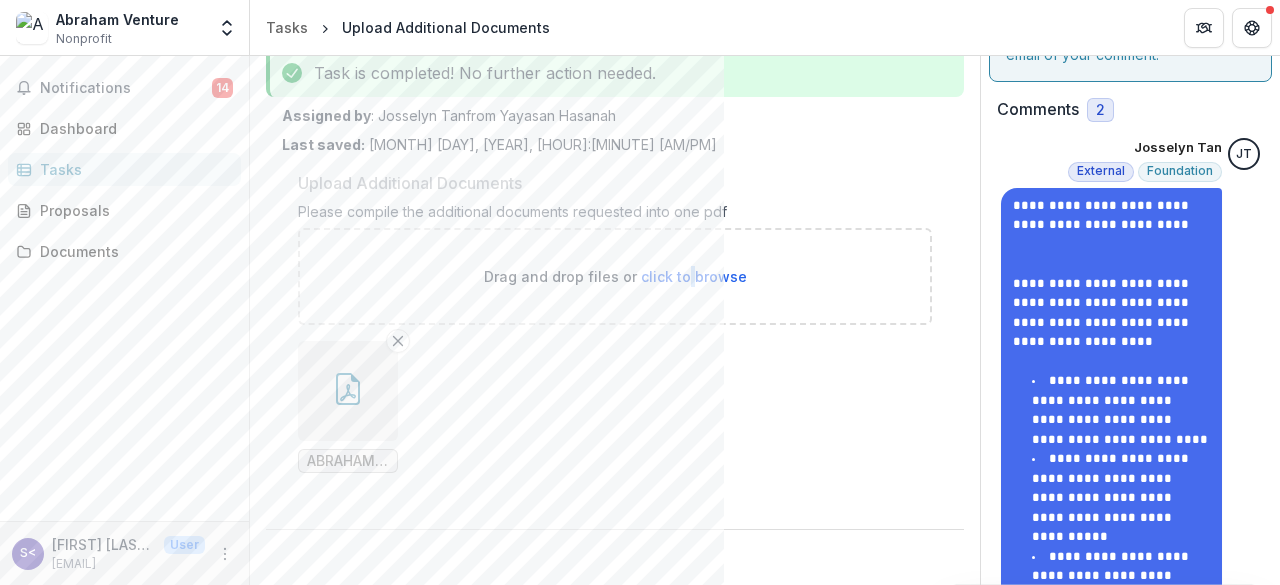 click on "click to browse" at bounding box center (694, 276) 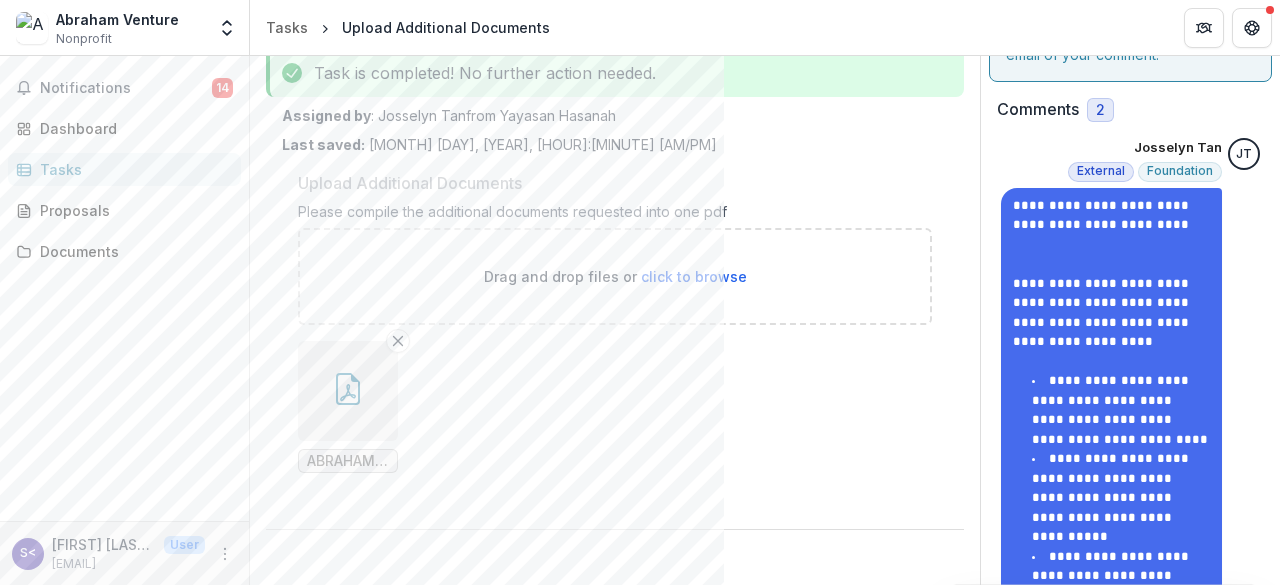 click on "click to browse" at bounding box center [694, 276] 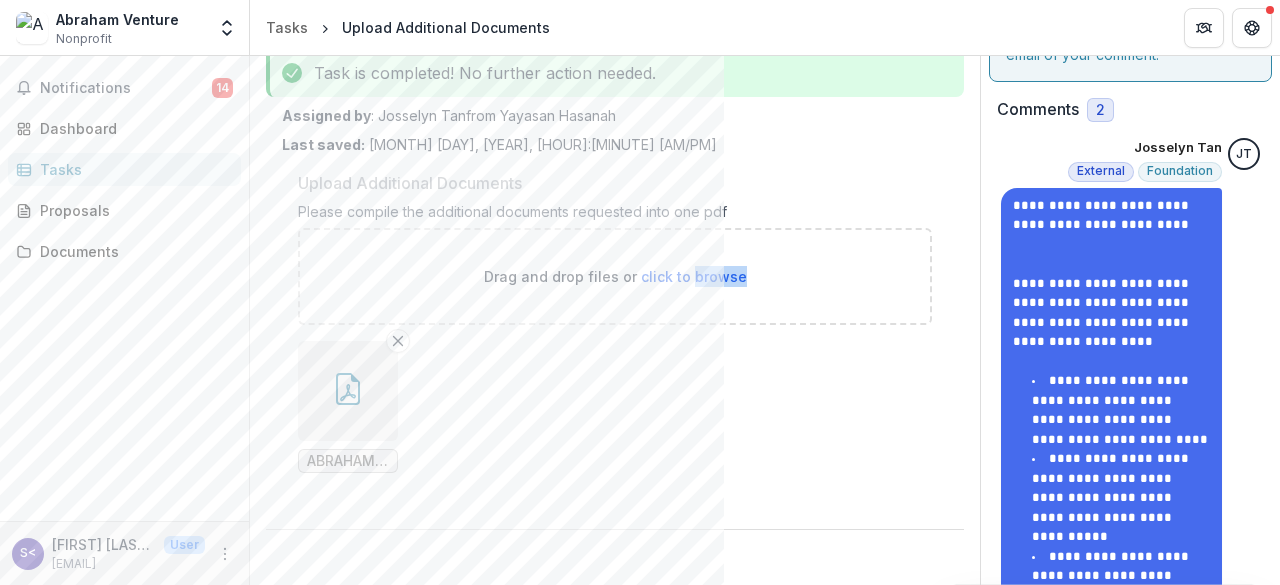 click on "click to browse" at bounding box center [694, 276] 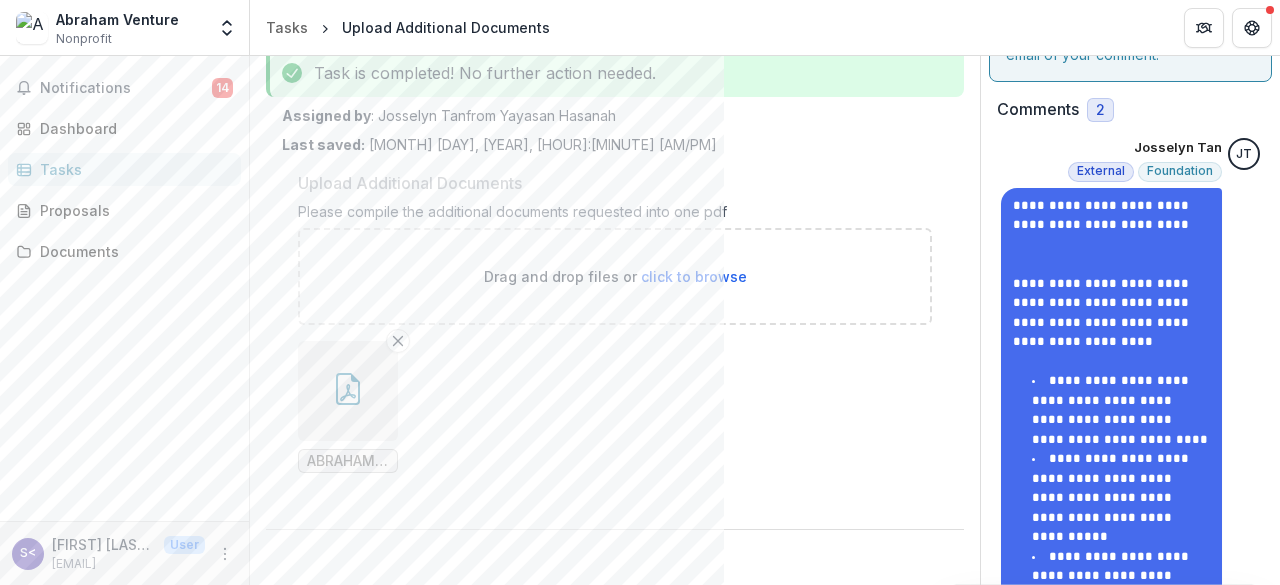 click on "Drag and drop files or   click to browse" at bounding box center (615, 276) 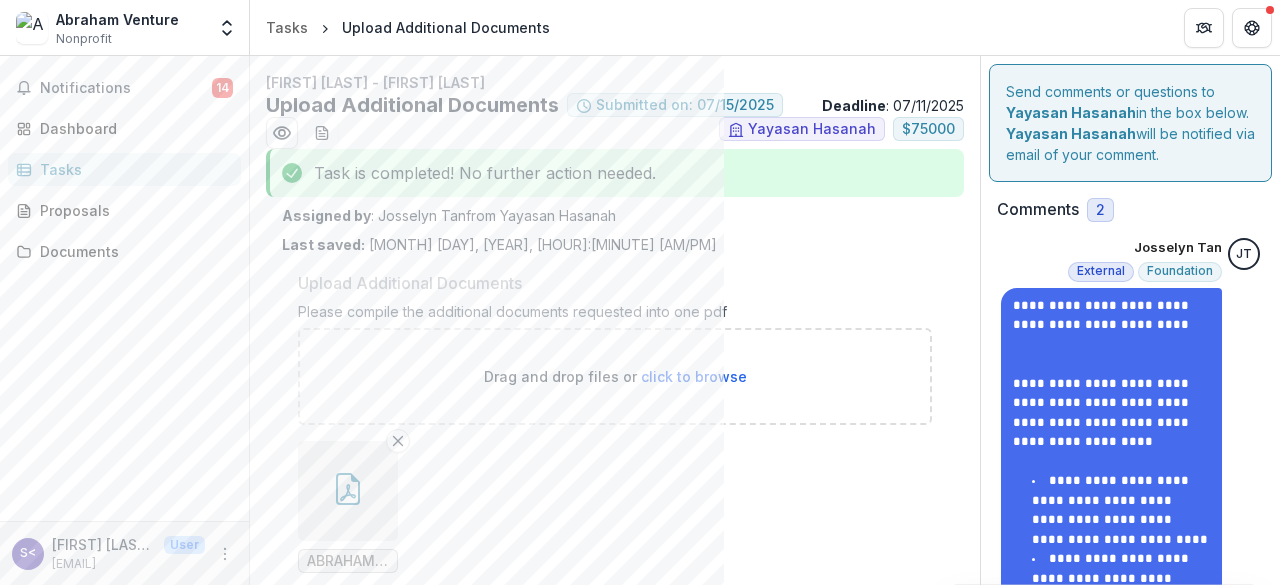 click on "click to browse" at bounding box center [694, 376] 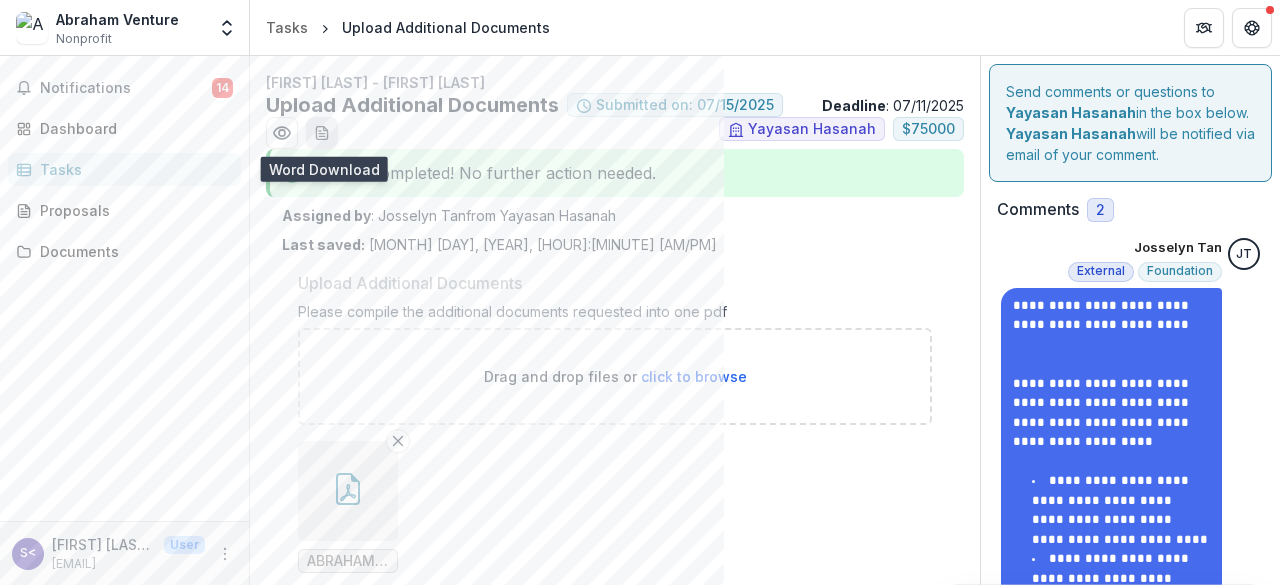 click 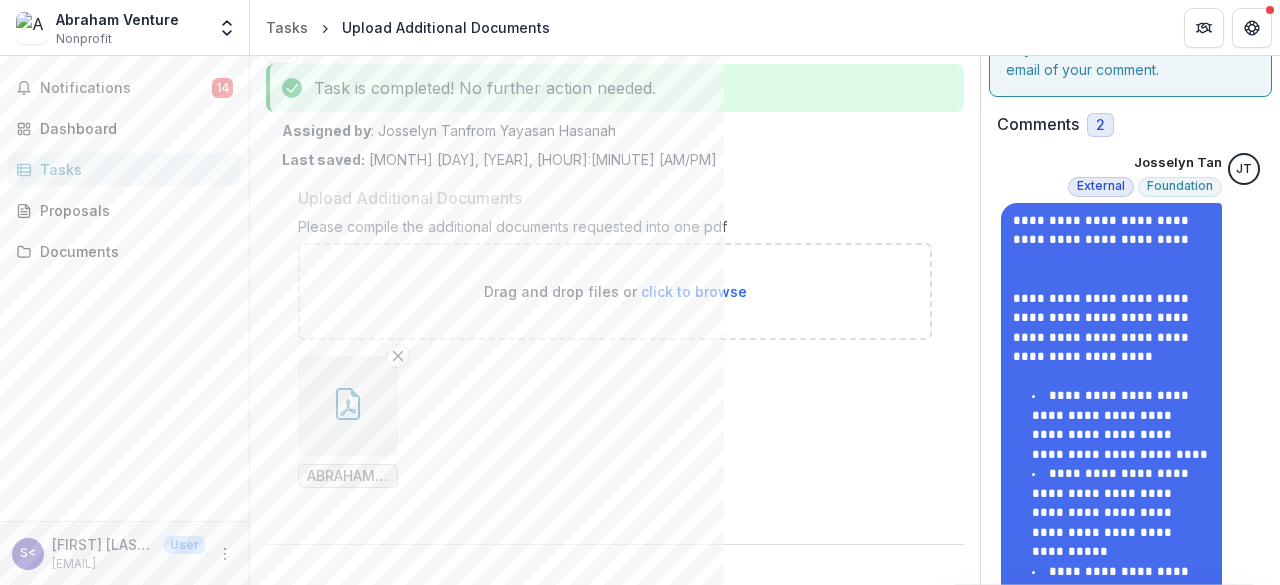 scroll, scrollTop: 0, scrollLeft: 0, axis: both 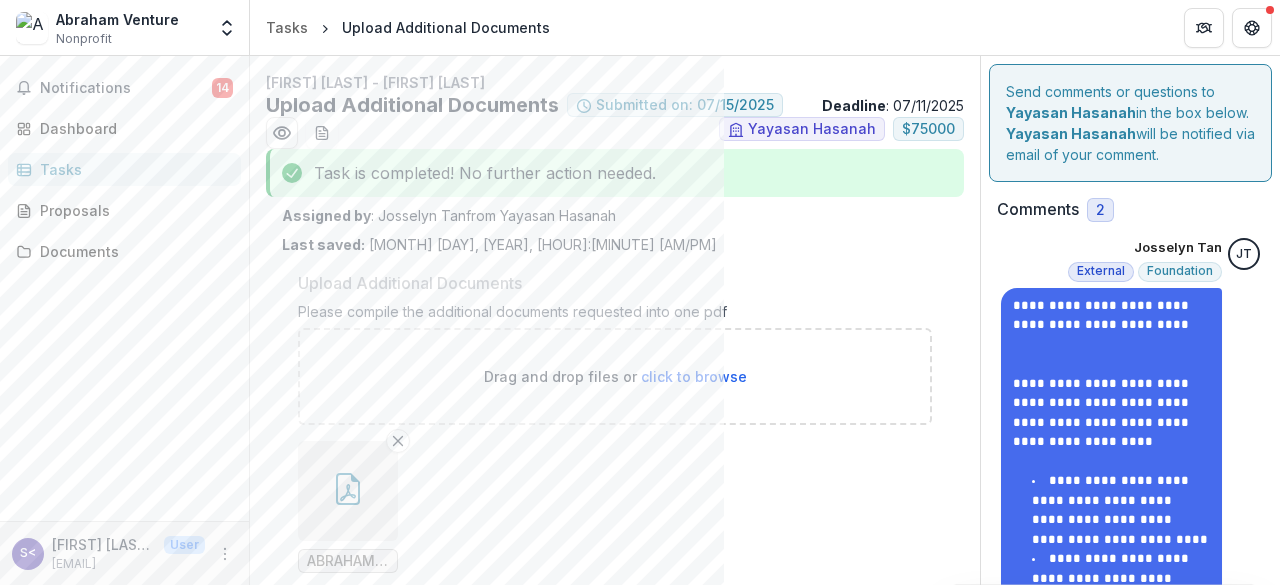 click on "Tasks Upload Additional Documents" at bounding box center [765, 27] 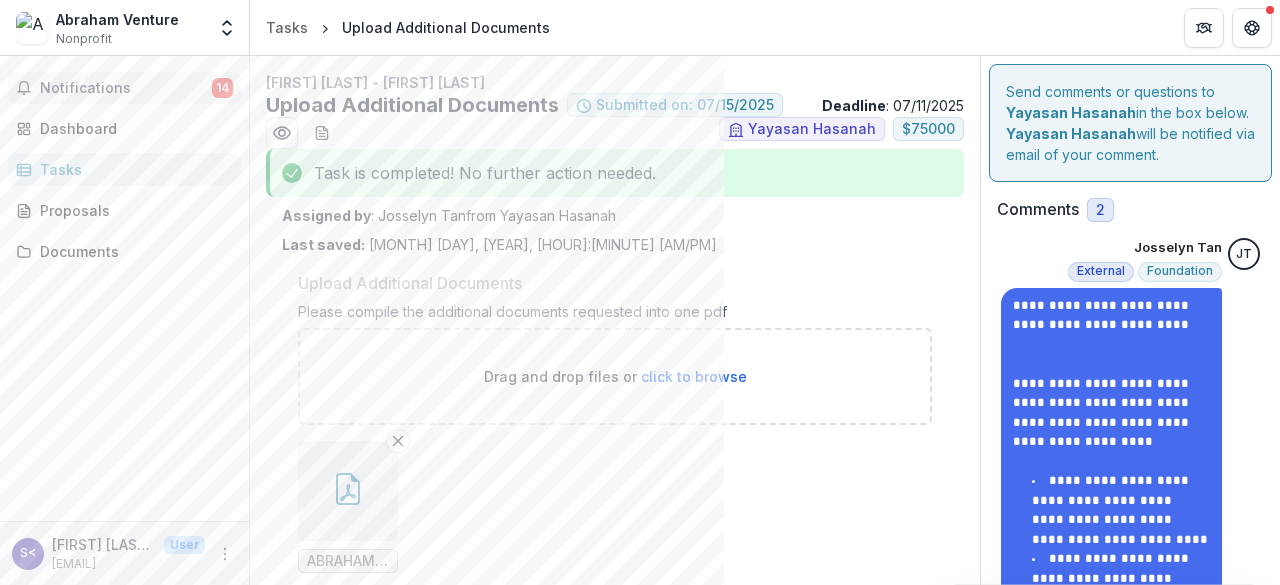 click on "Notifications" at bounding box center [126, 88] 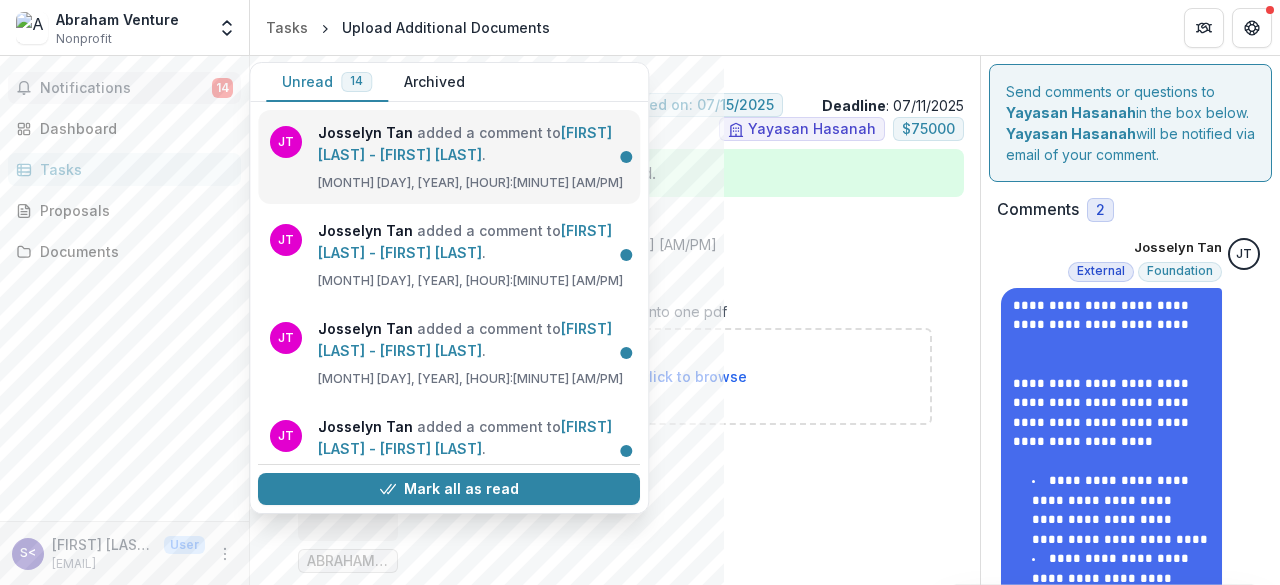 click on "[FIRST] [LAST] - [FIRST] [LAST]" at bounding box center [465, 143] 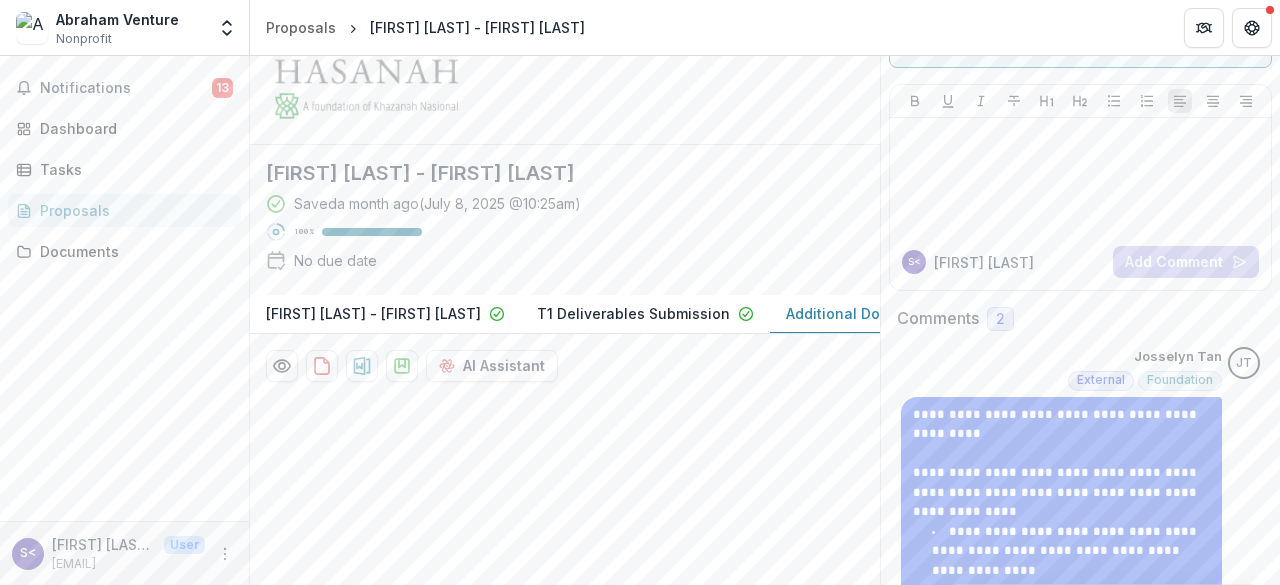scroll, scrollTop: 100, scrollLeft: 0, axis: vertical 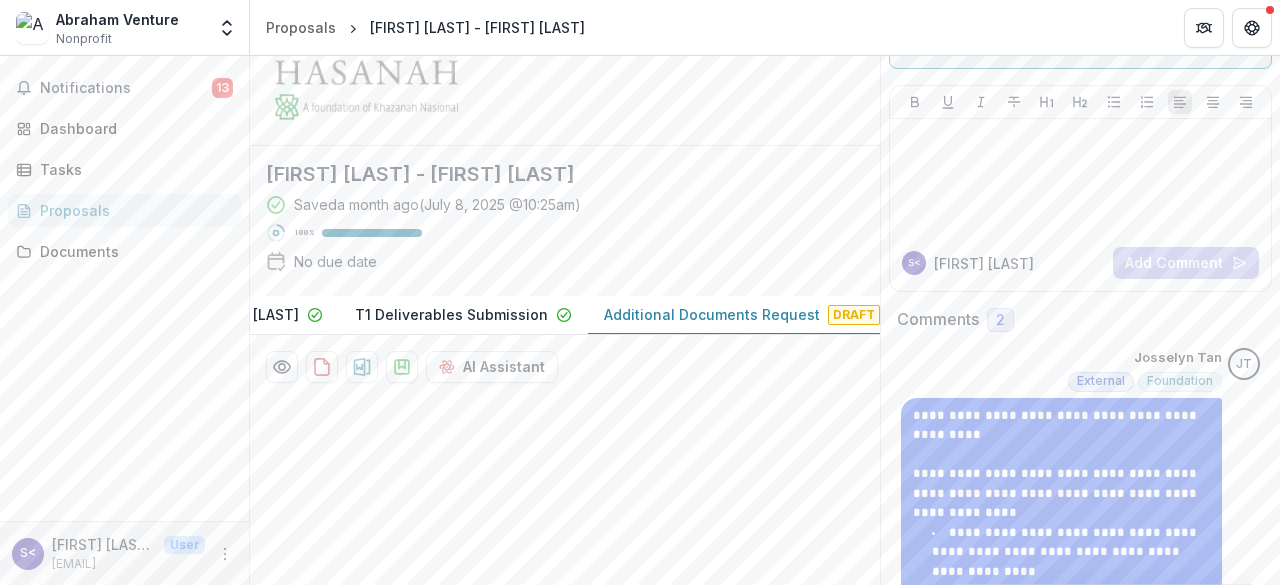 click on "Additional Documents Request" at bounding box center (712, 314) 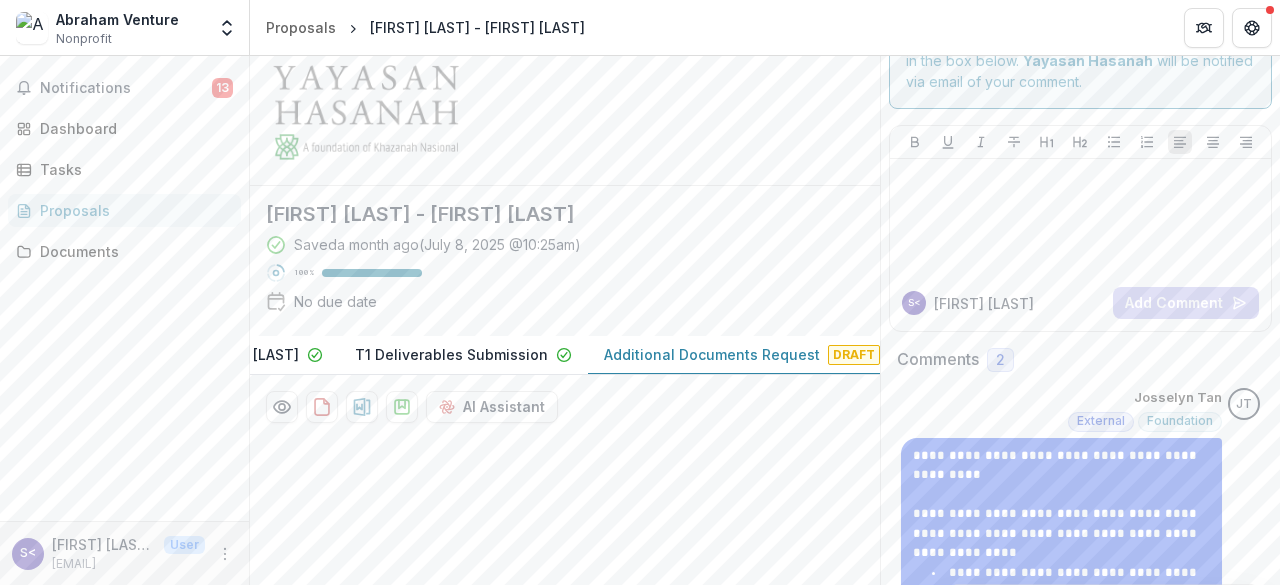 scroll, scrollTop: 24, scrollLeft: 0, axis: vertical 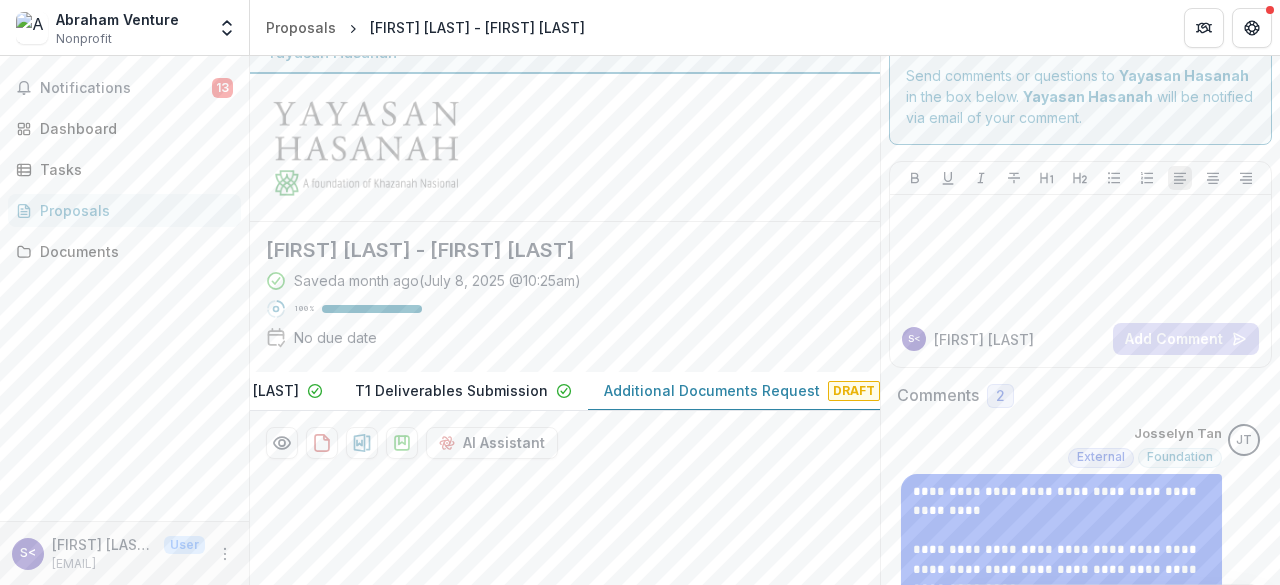 click on "S< [FIRST] [LAST]" at bounding box center (1003, 339) 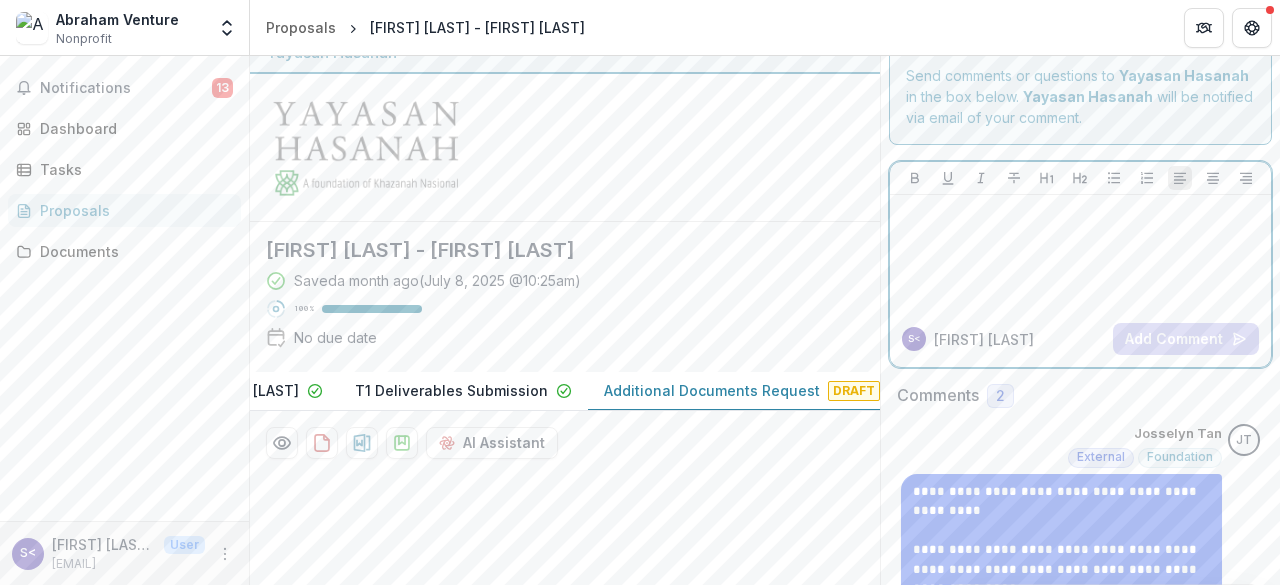 click at bounding box center [1080, 253] 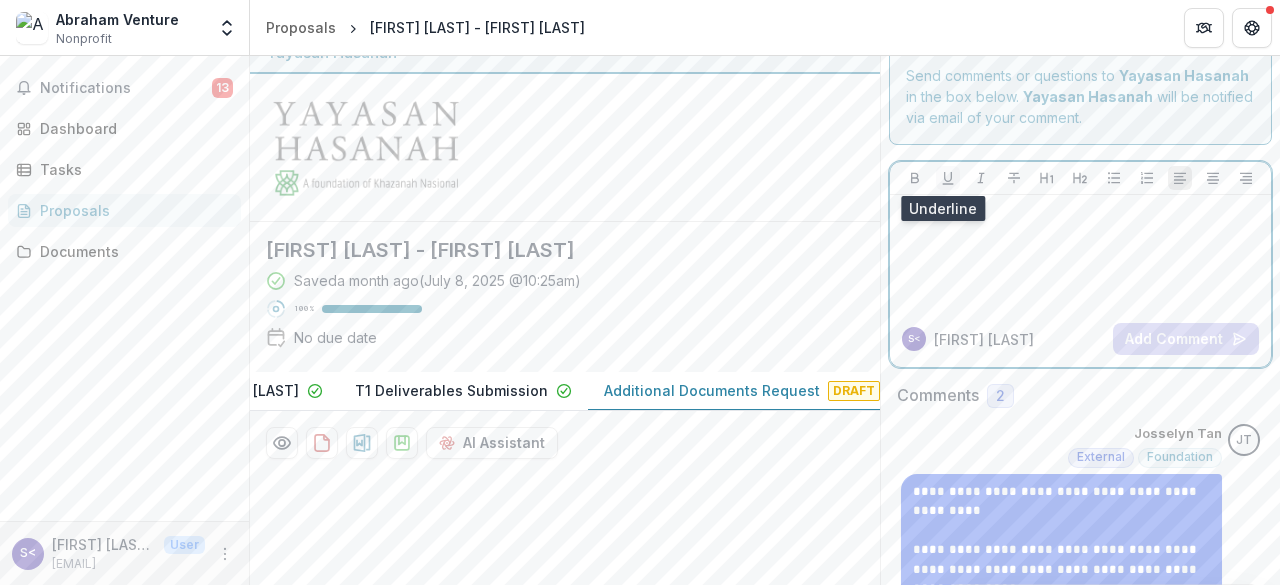 type 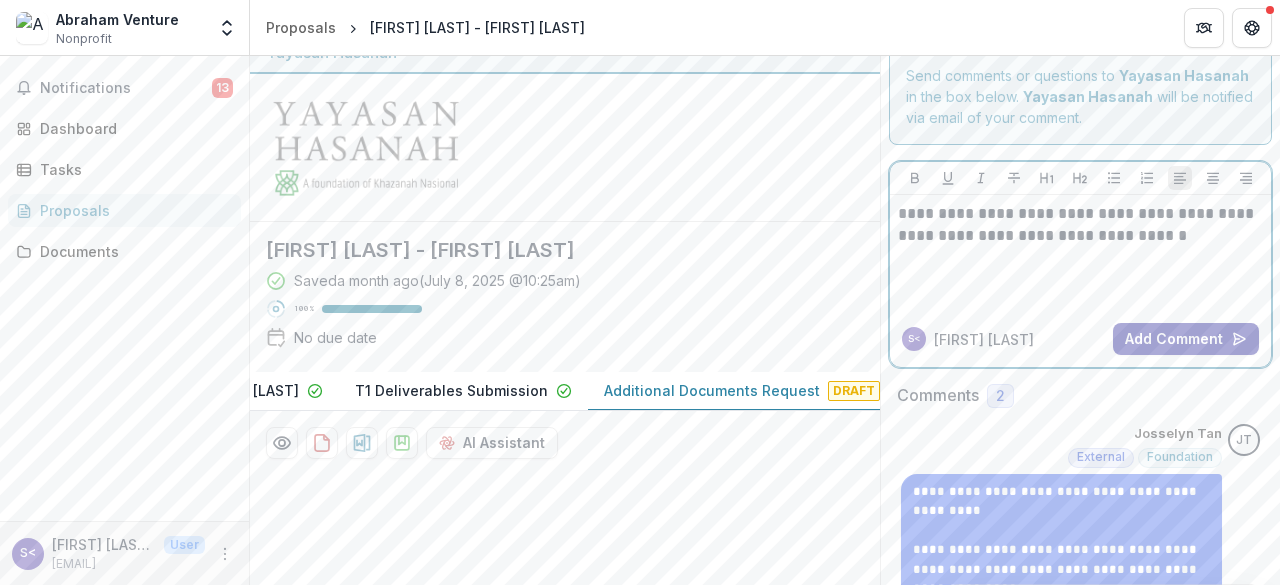 click on "Add Comment" at bounding box center [1186, 339] 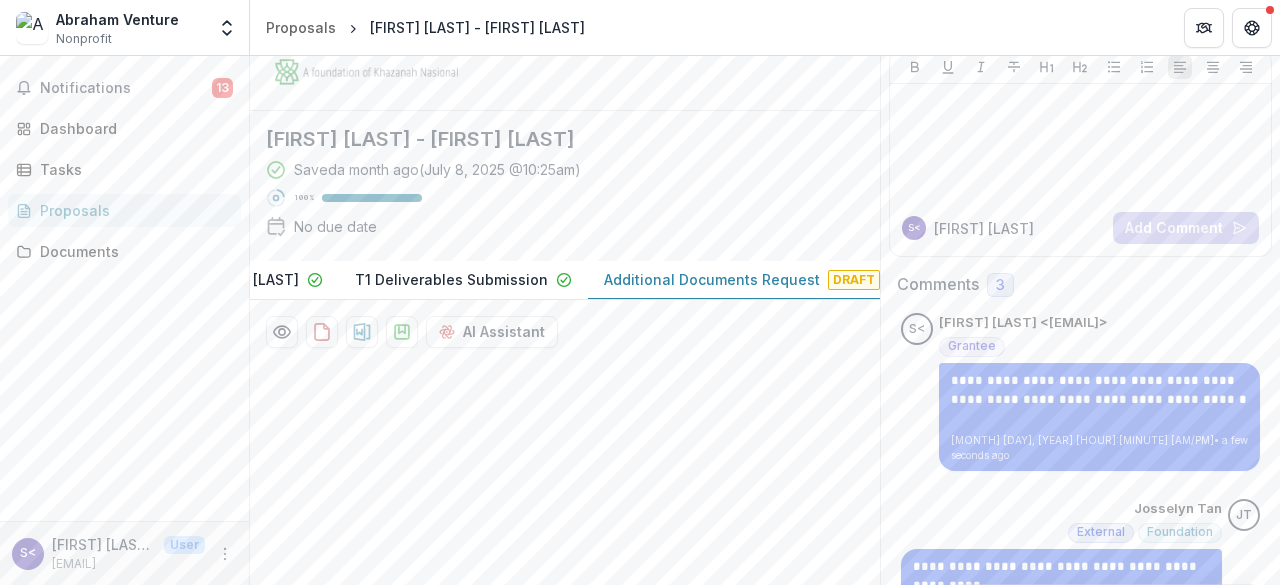 scroll, scrollTop: 126, scrollLeft: 0, axis: vertical 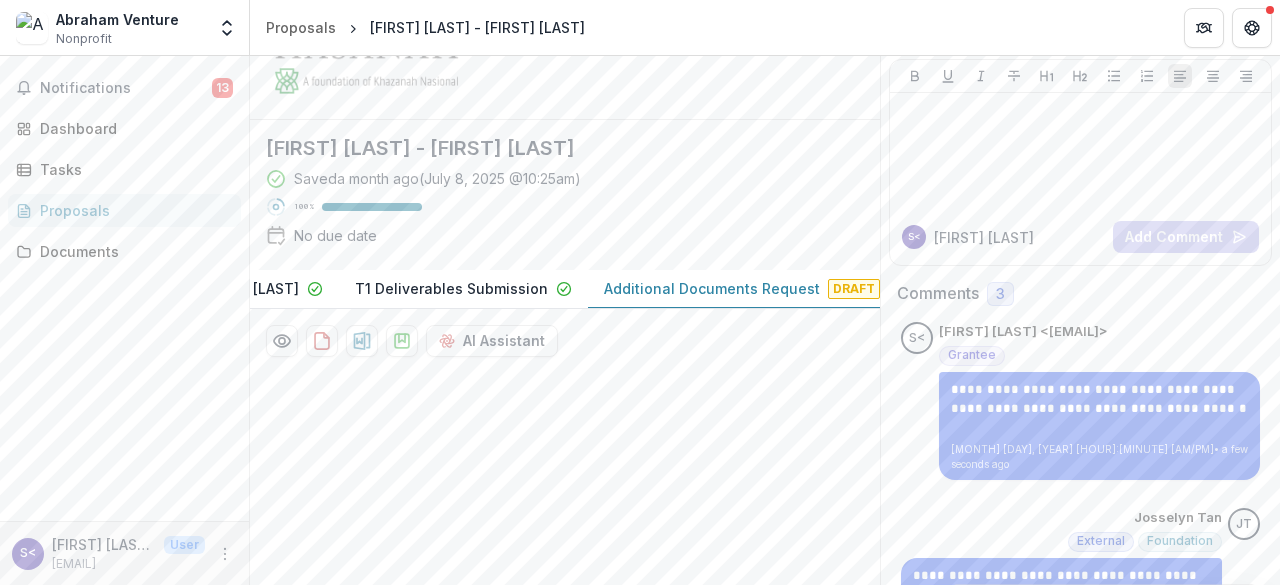 click on "Additional Documents Request" at bounding box center (712, 288) 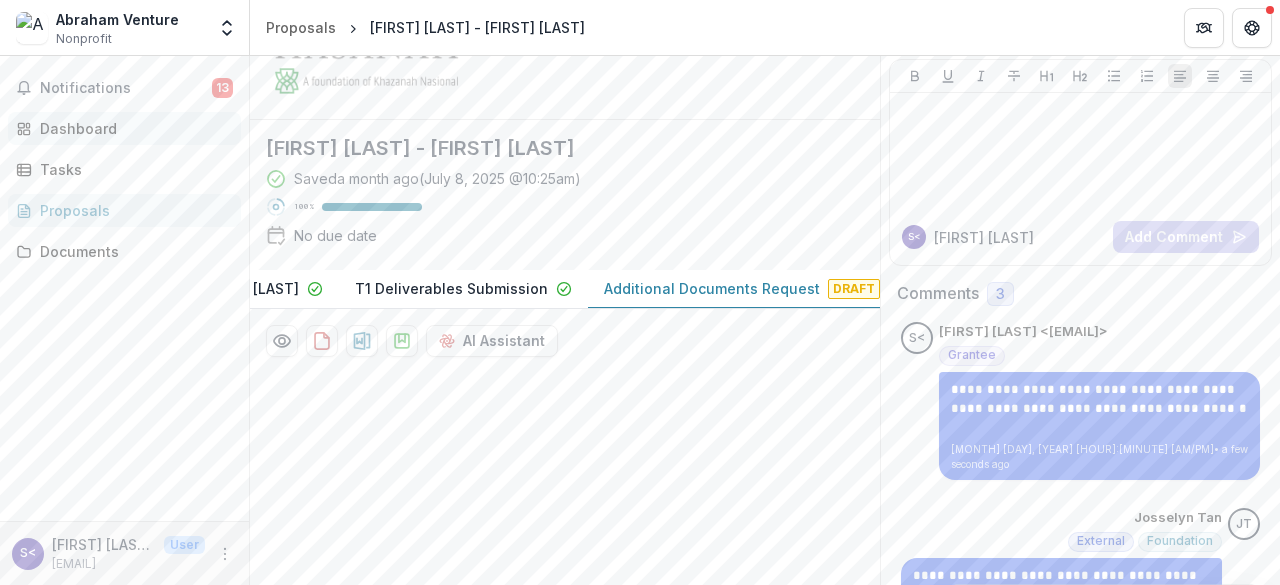 click on "Dashboard" at bounding box center (124, 128) 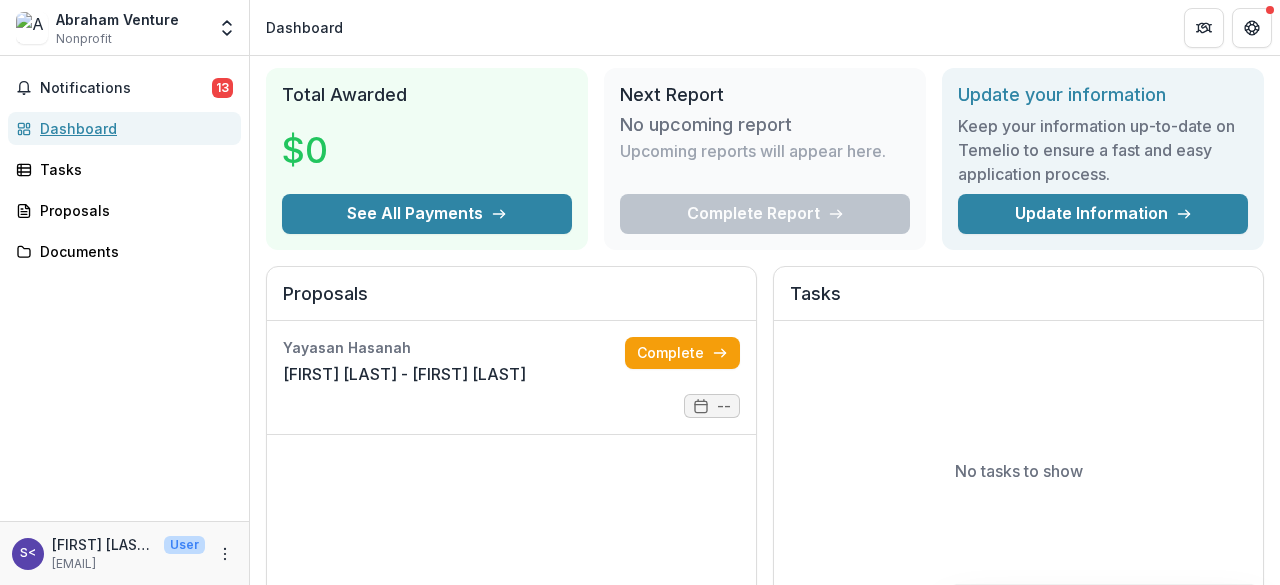 scroll, scrollTop: 0, scrollLeft: 0, axis: both 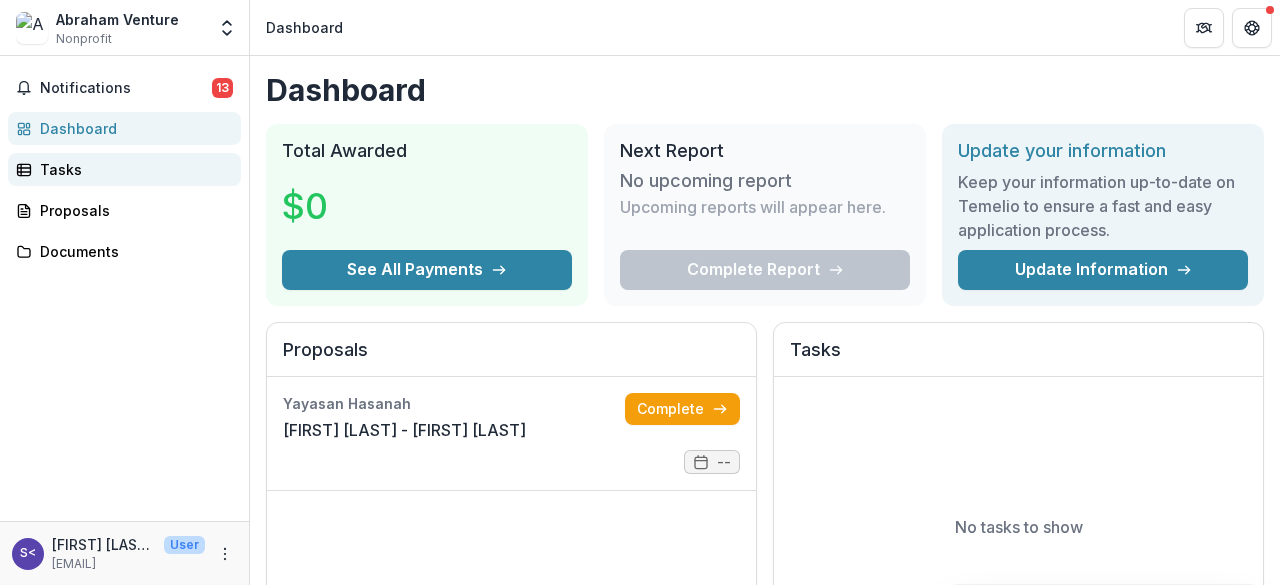 click on "Tasks" at bounding box center (132, 169) 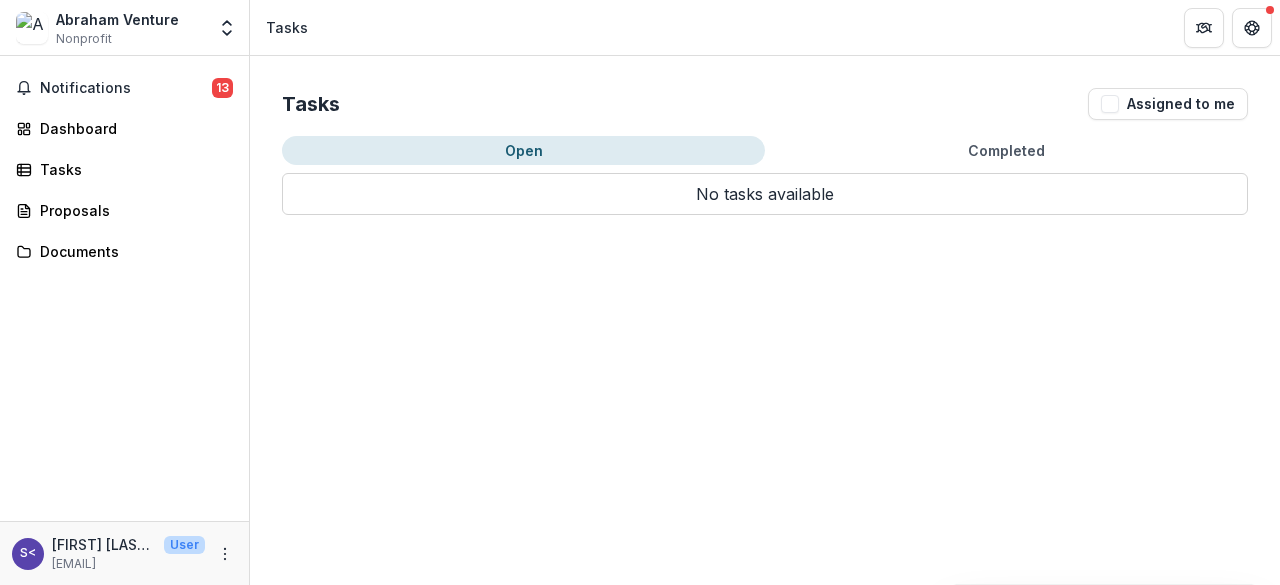 click on "Open" at bounding box center [523, 150] 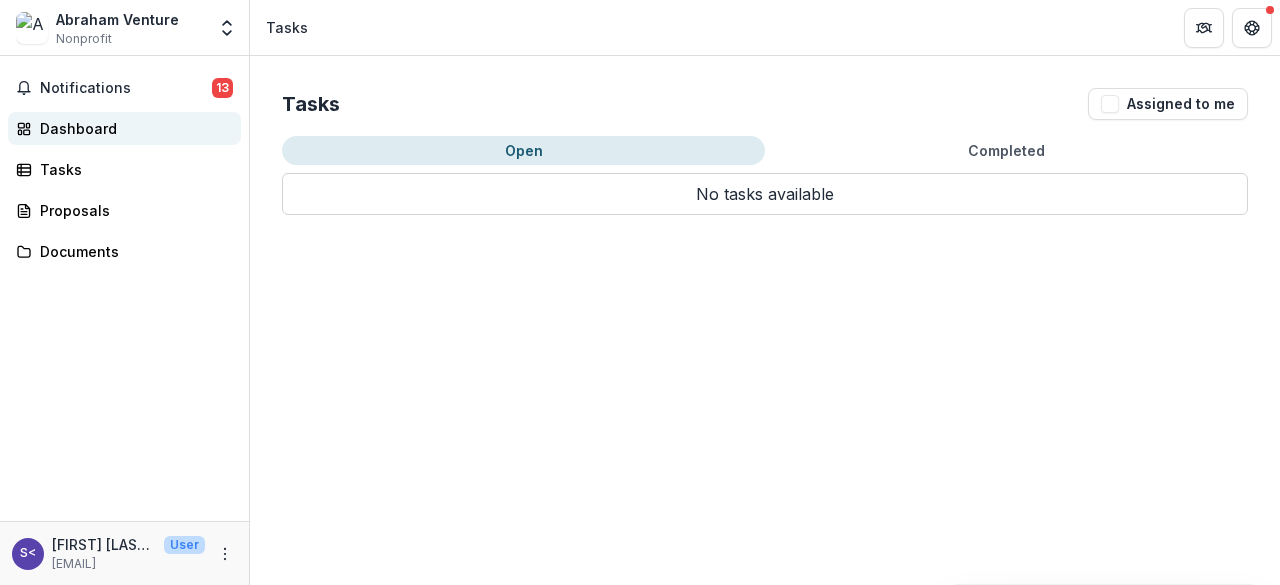 click on "Dashboard" at bounding box center [132, 128] 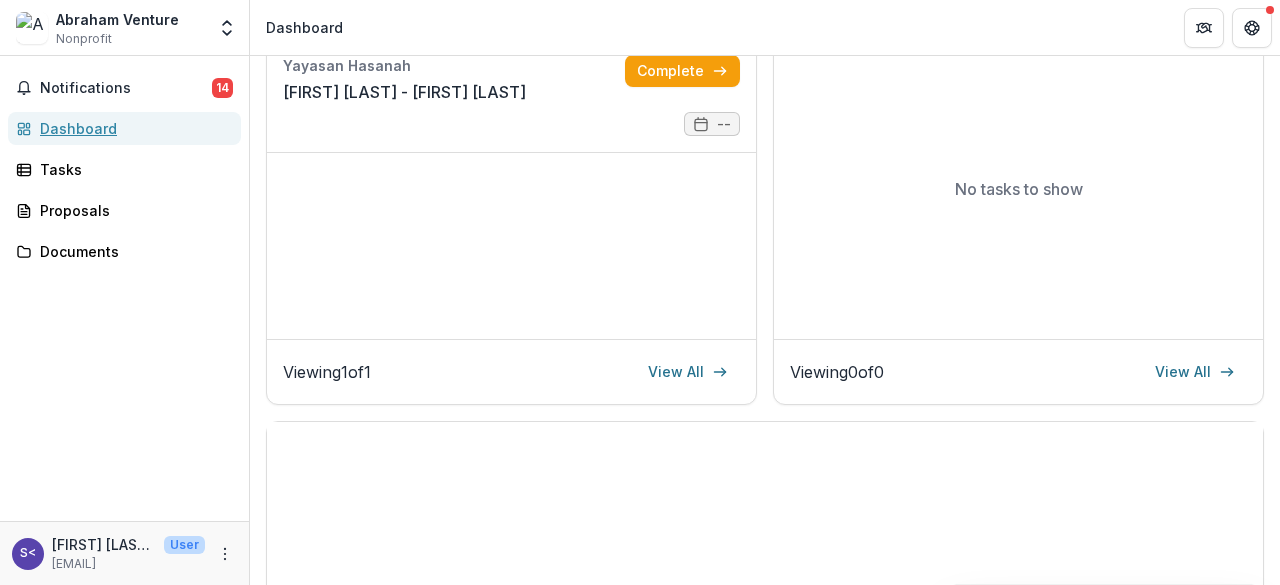 scroll, scrollTop: 100, scrollLeft: 0, axis: vertical 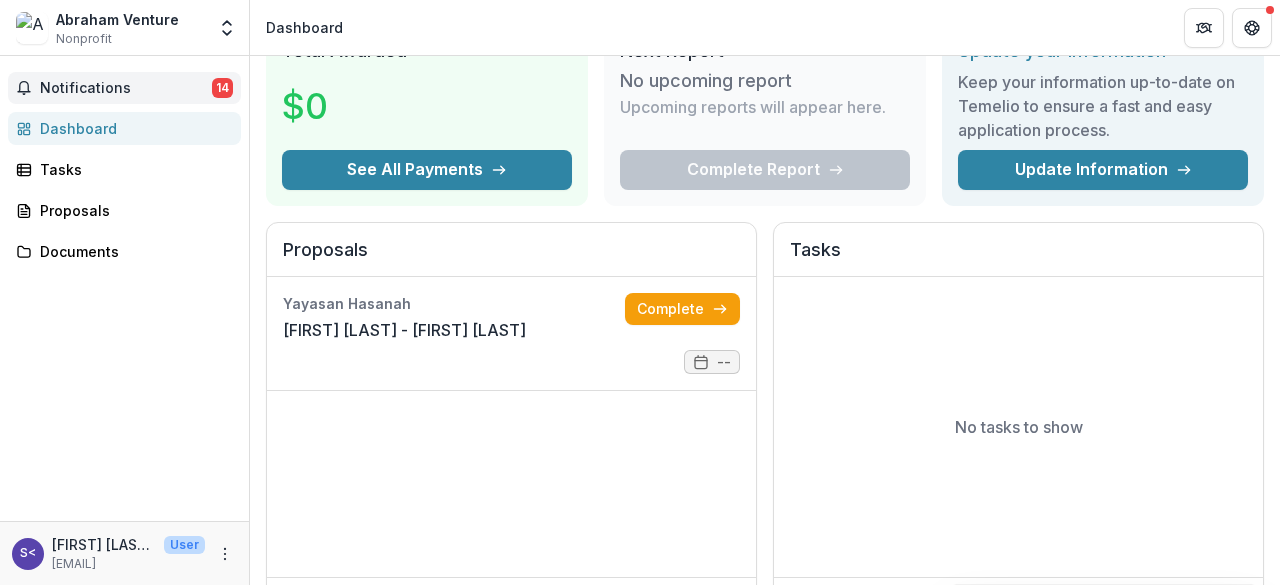click on "Notifications" at bounding box center [126, 88] 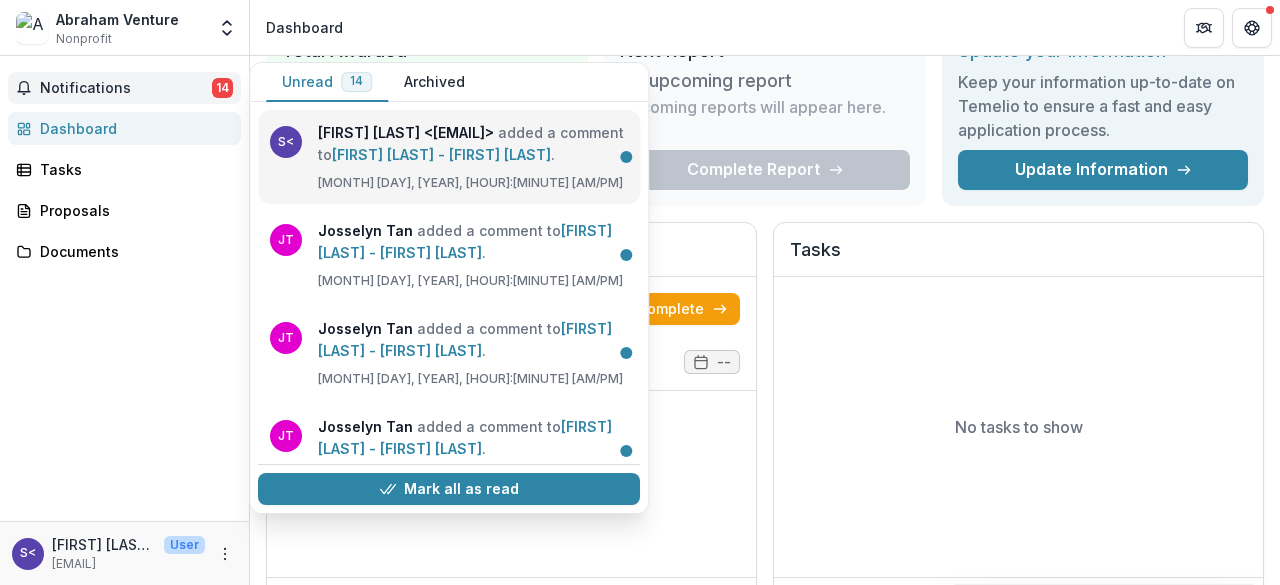 click on "[FIRST] [LAST] - [FIRST] [LAST]" at bounding box center [441, 154] 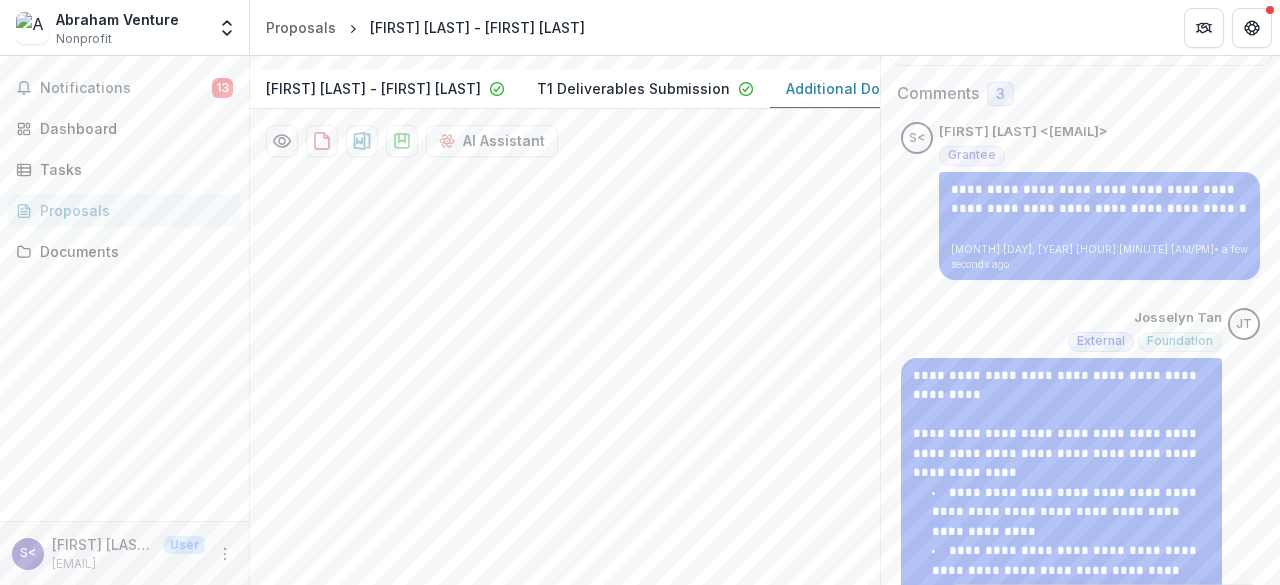 scroll, scrollTop: 0, scrollLeft: 0, axis: both 